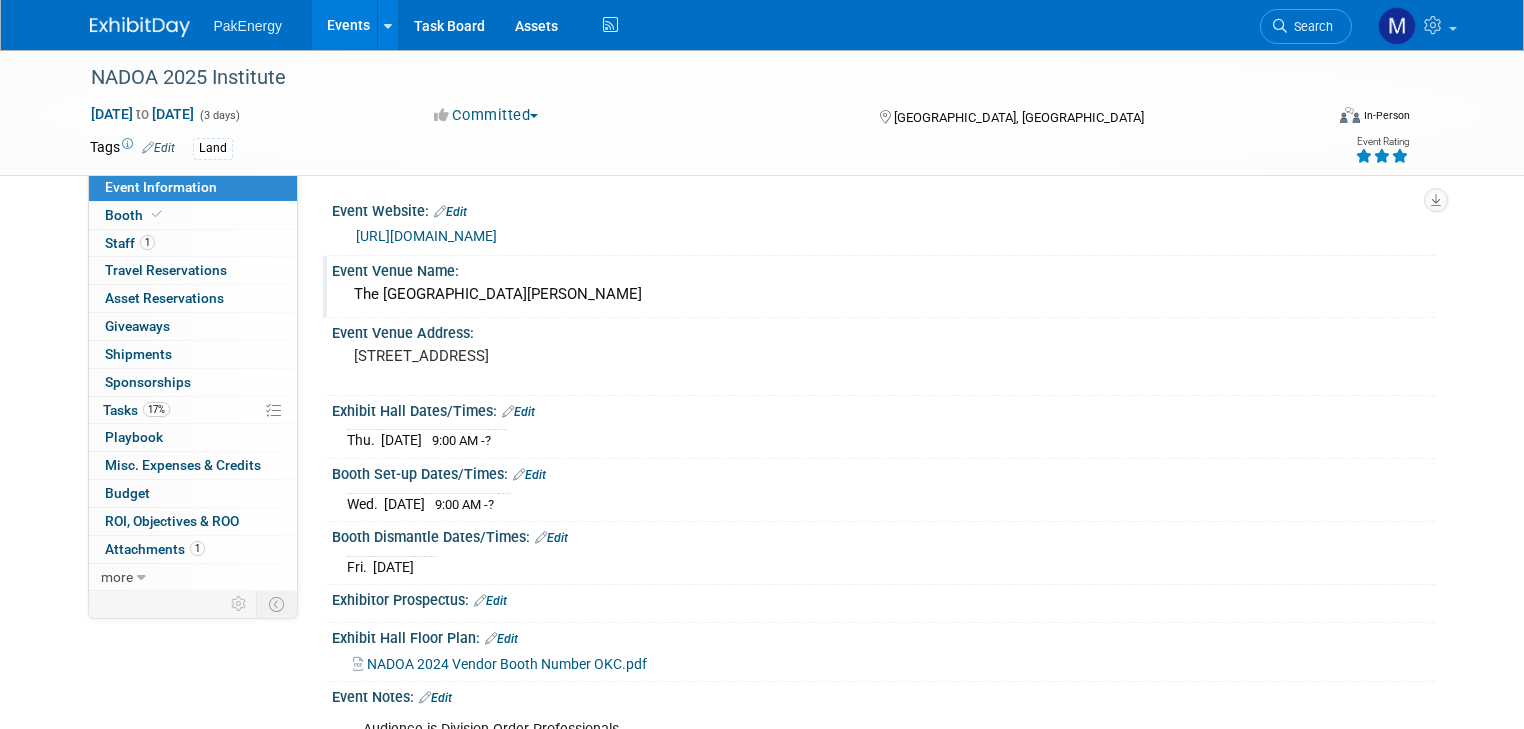 scroll, scrollTop: 0, scrollLeft: 0, axis: both 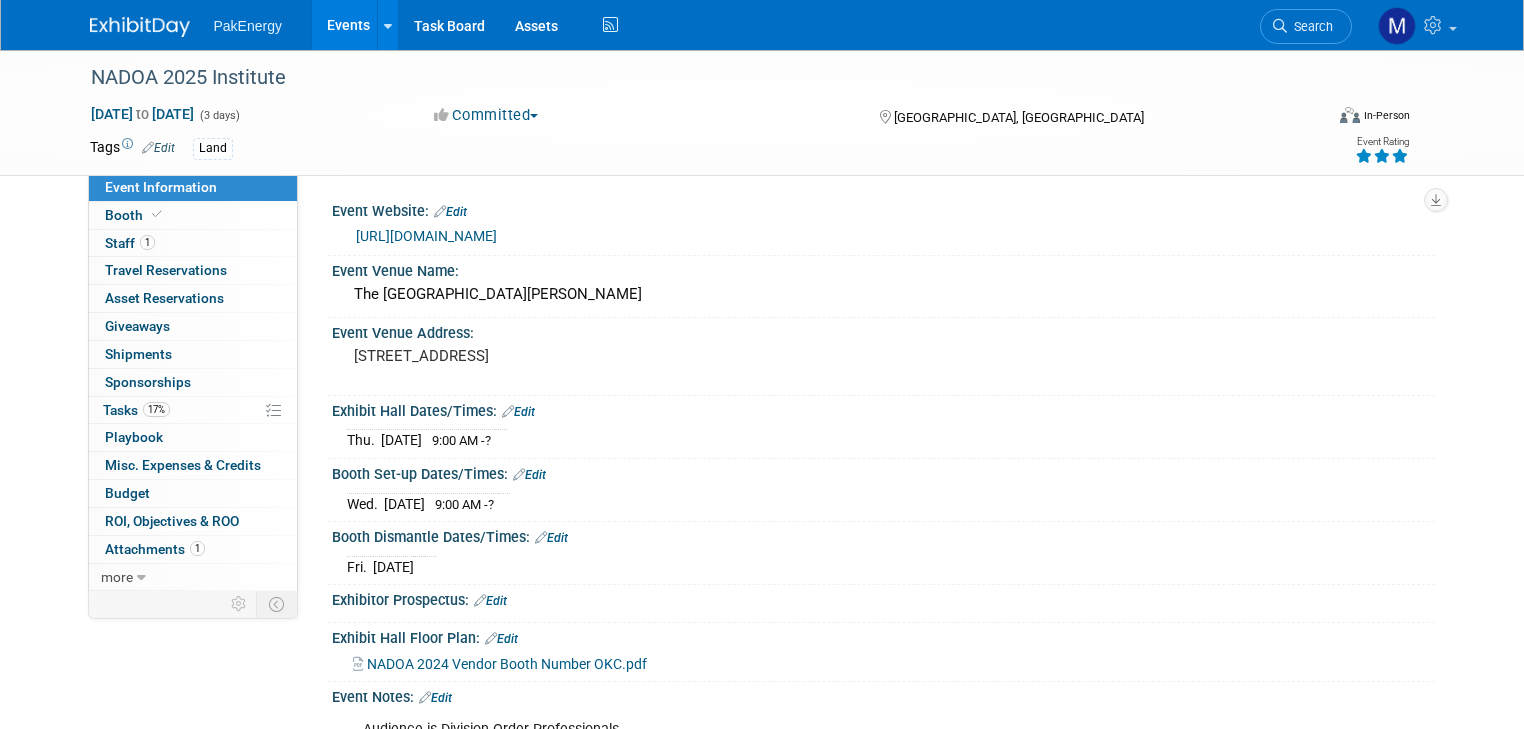 click on "Events" at bounding box center (348, 25) 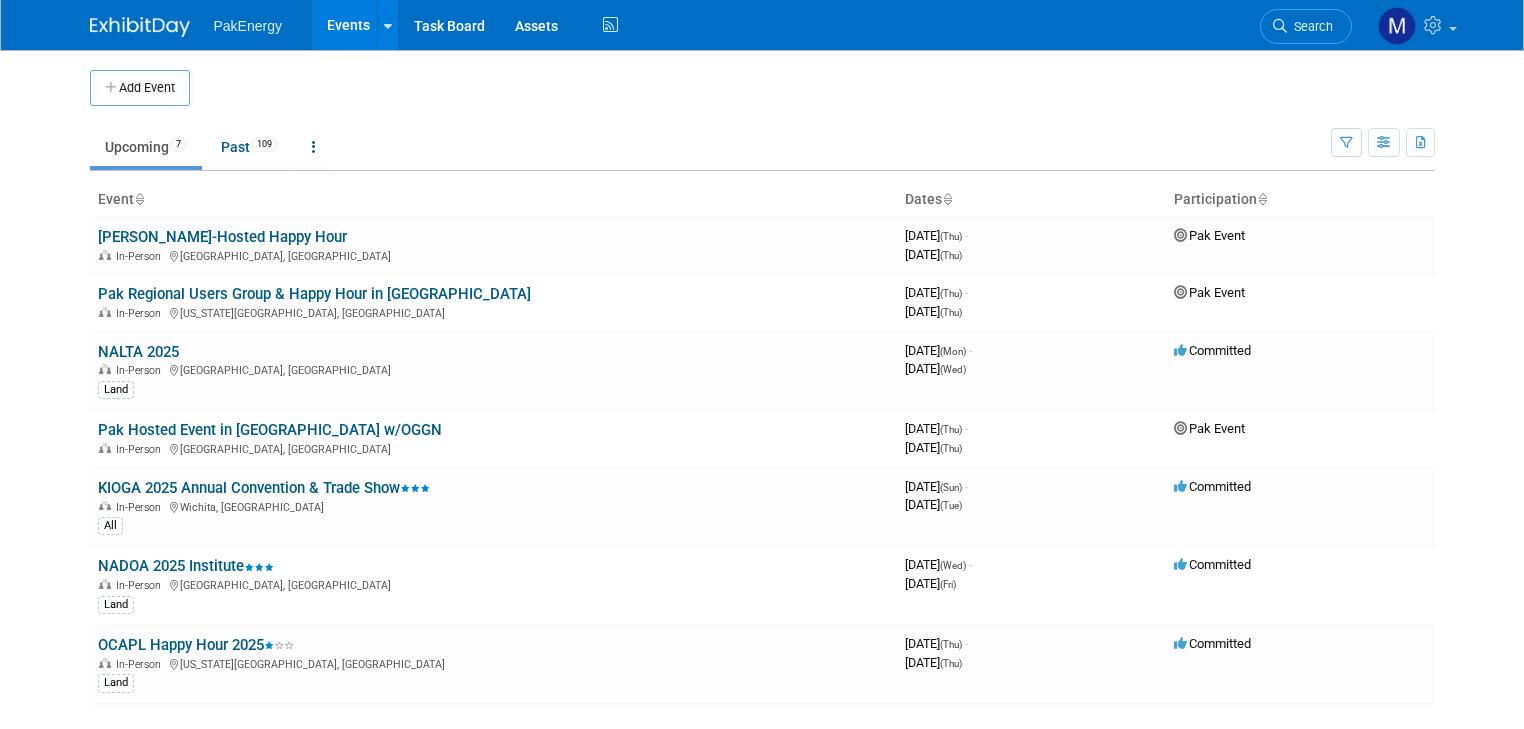 scroll, scrollTop: 0, scrollLeft: 0, axis: both 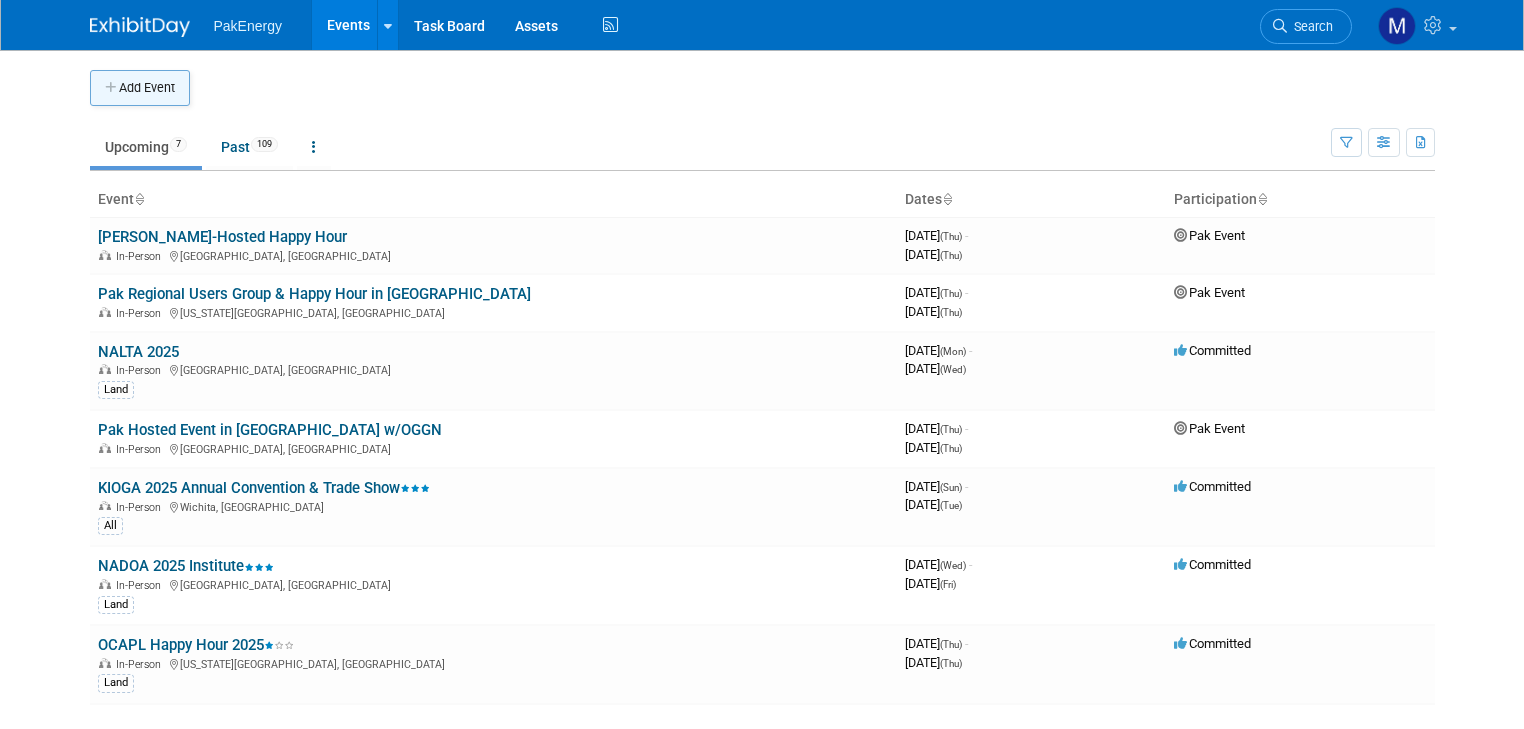click on "Add Event" at bounding box center (140, 88) 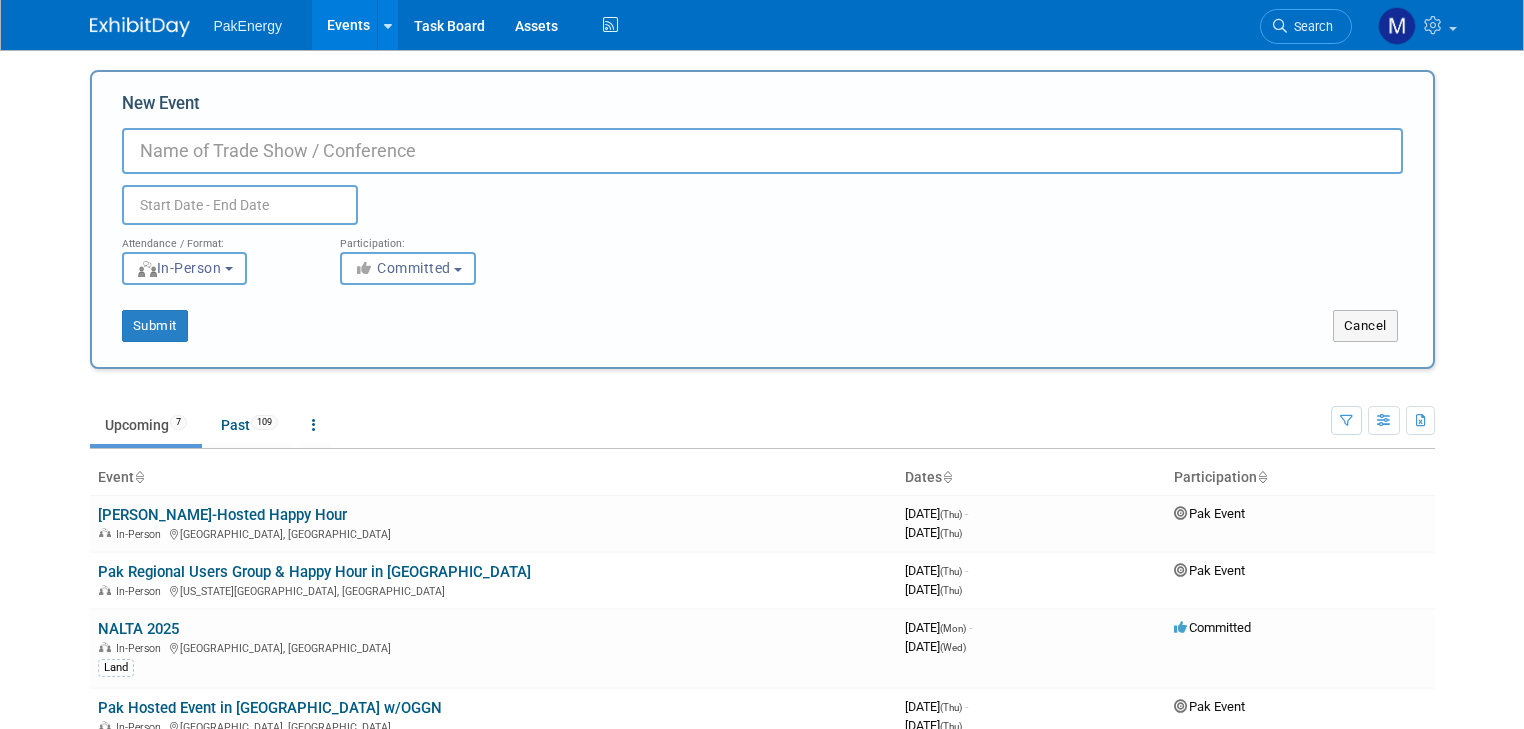 paste on "DFW ALTA Seminar & Night at the Races" 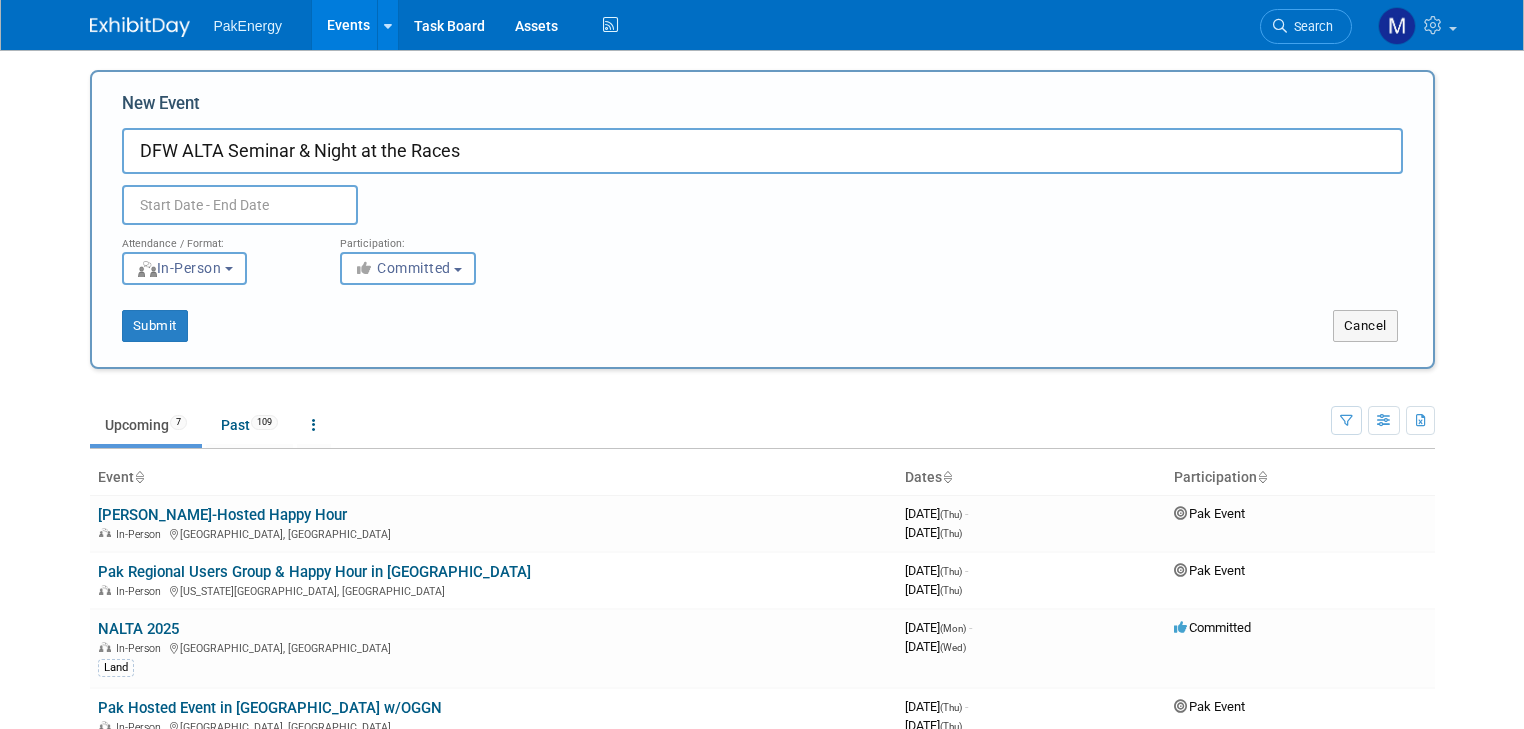 type on "DFW ALTA Seminar & Night at the Races" 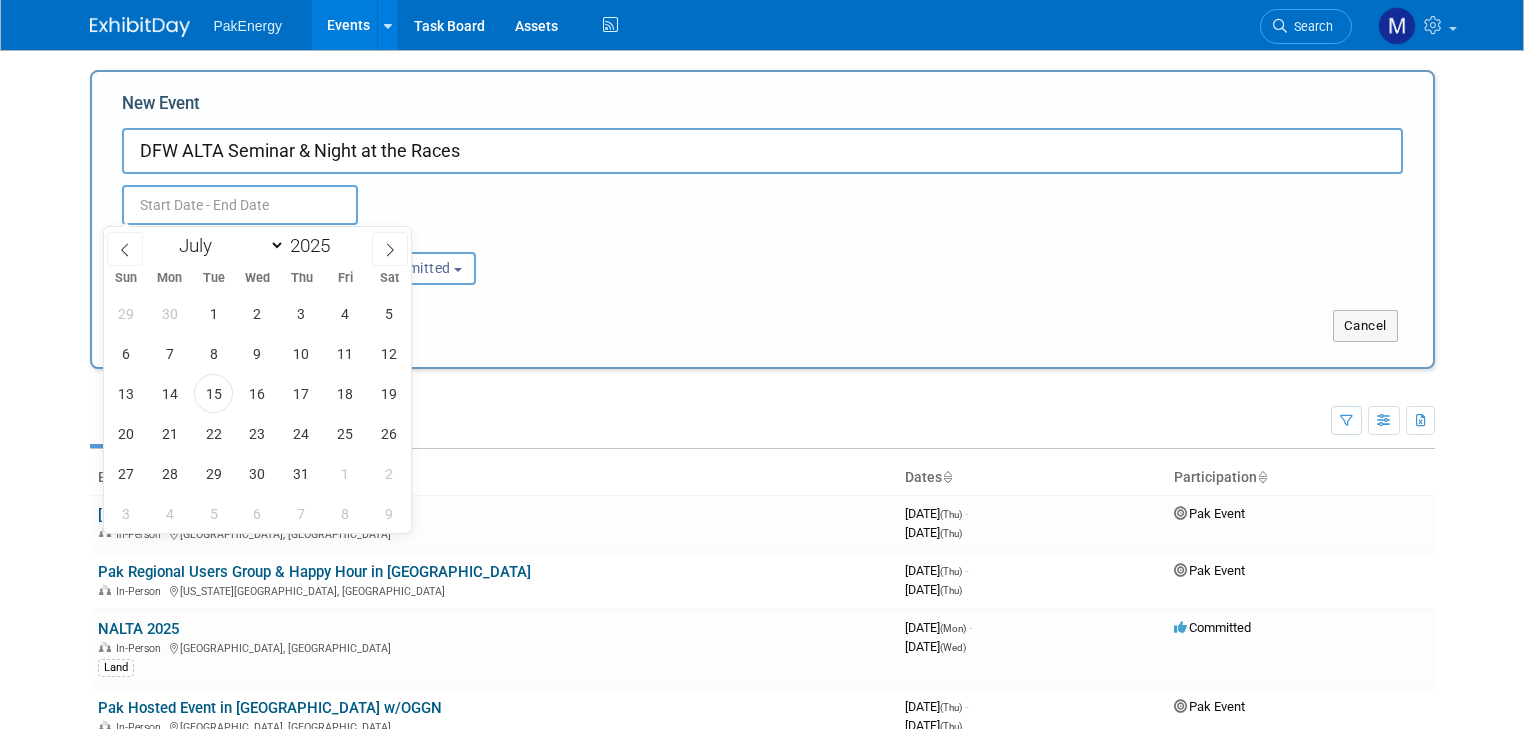 click at bounding box center (240, 205) 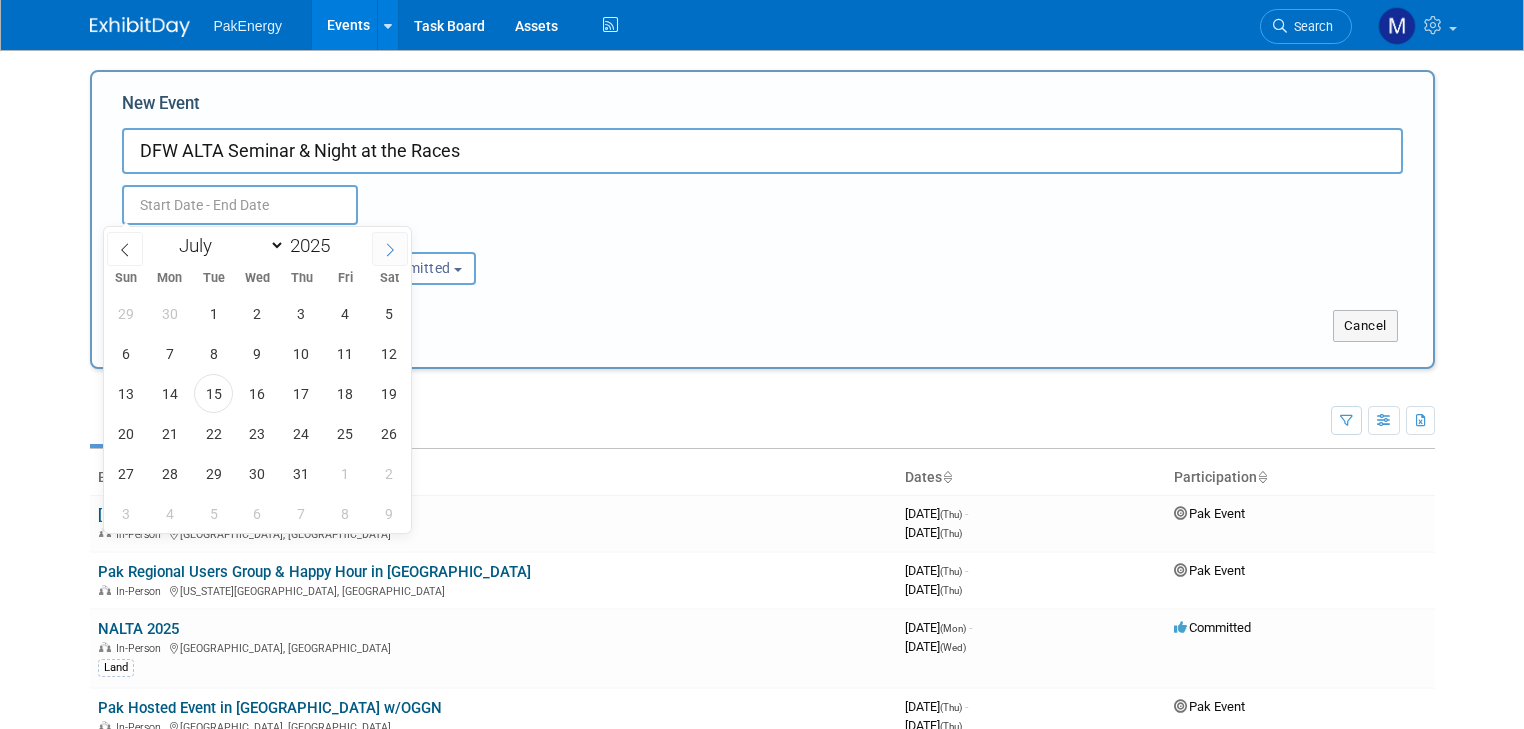 click 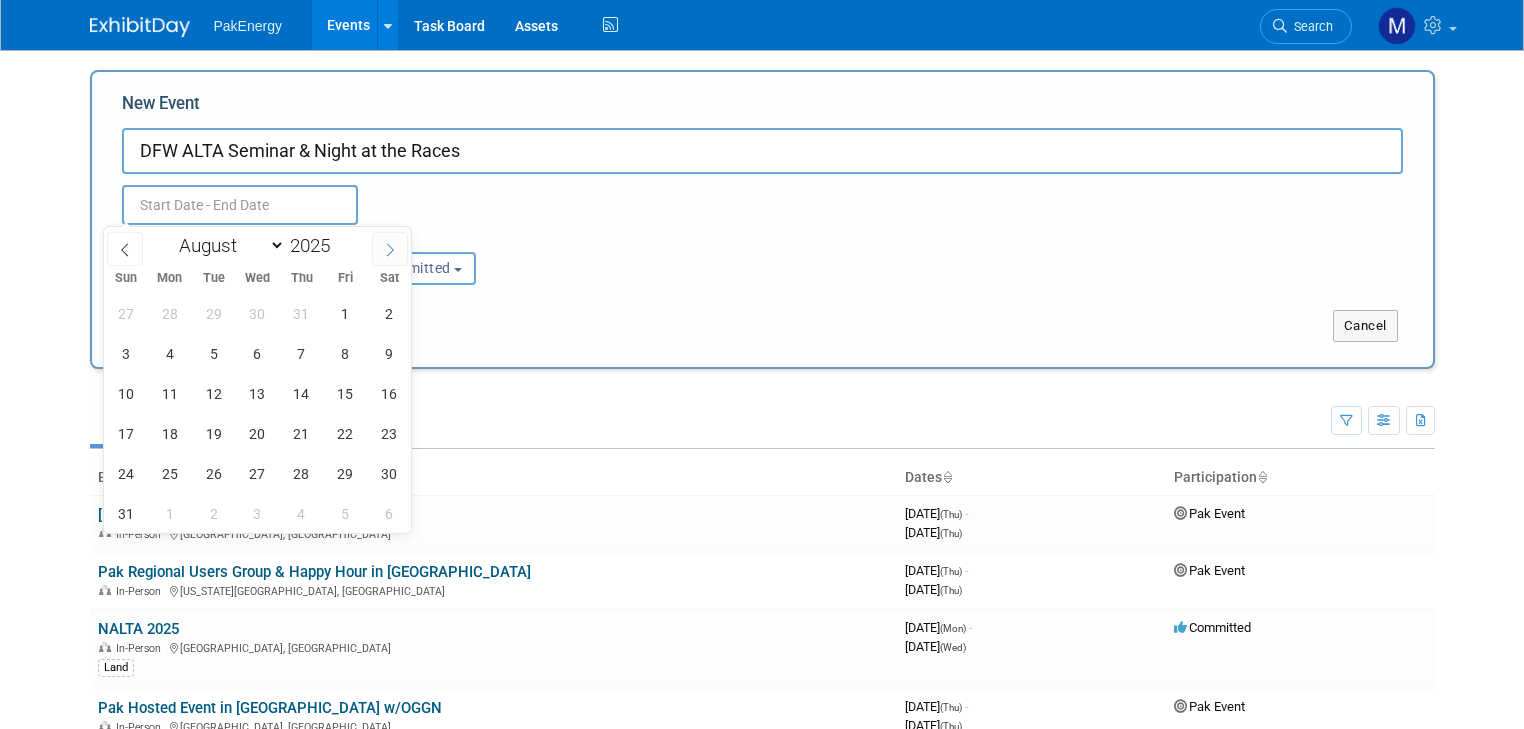 click at bounding box center [390, 249] 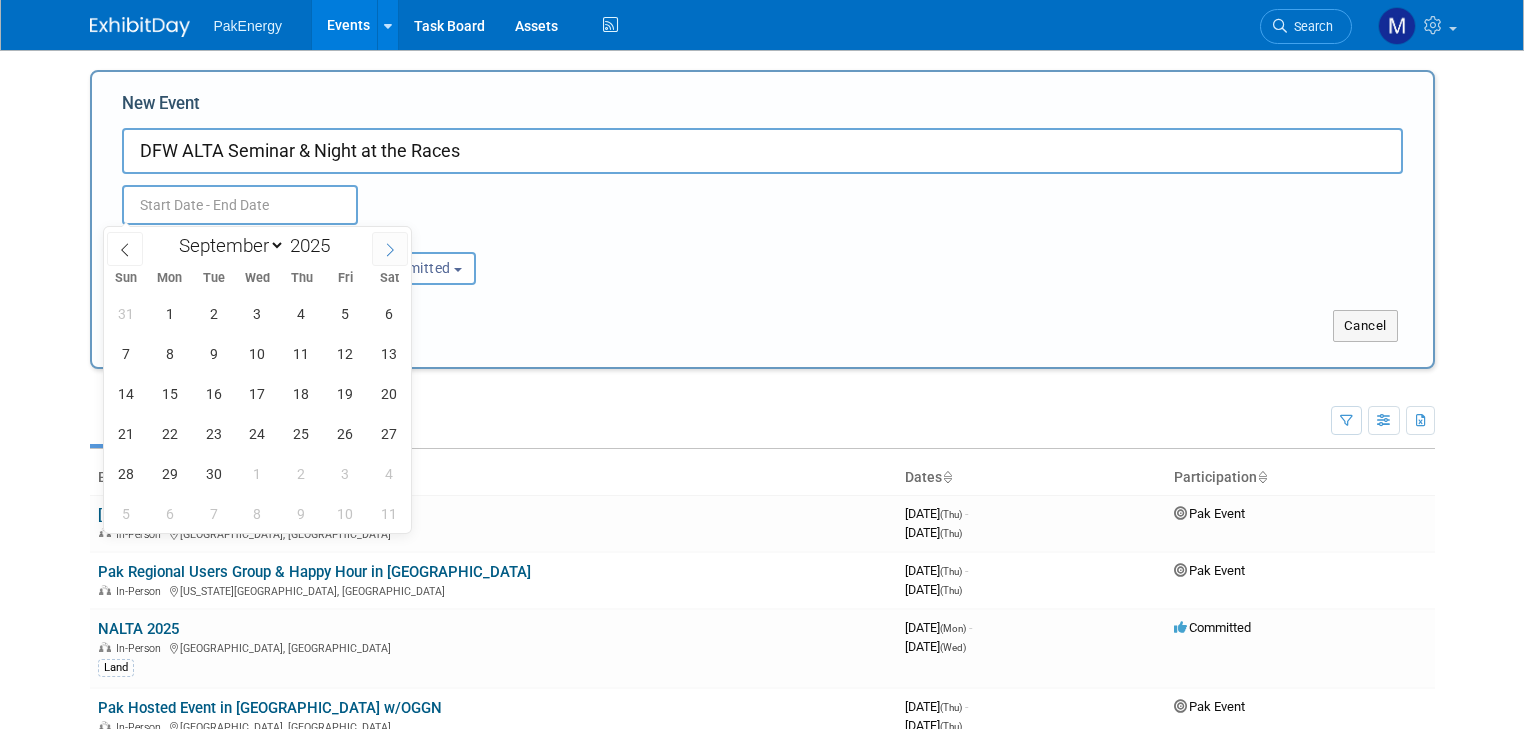 click at bounding box center [390, 249] 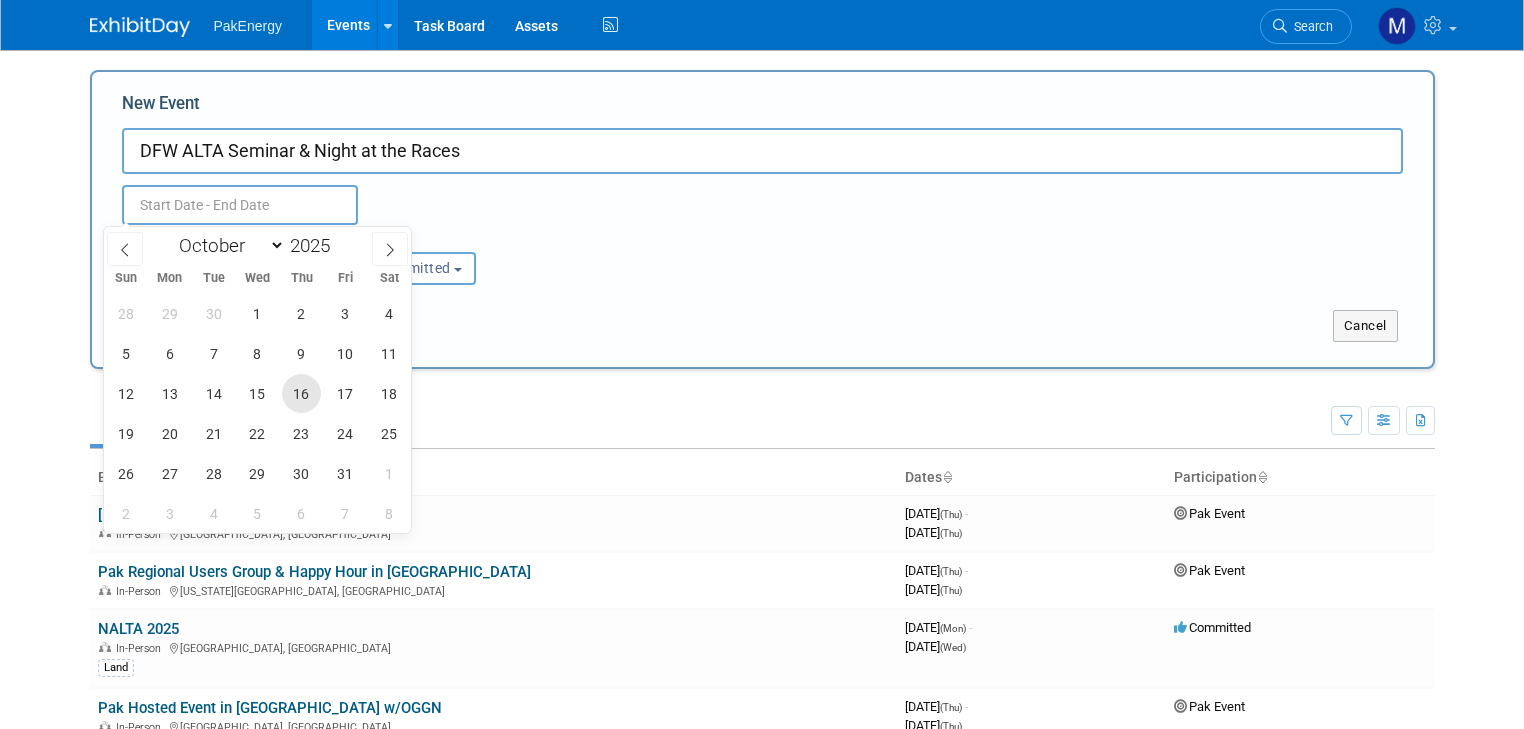 click on "16" at bounding box center [301, 393] 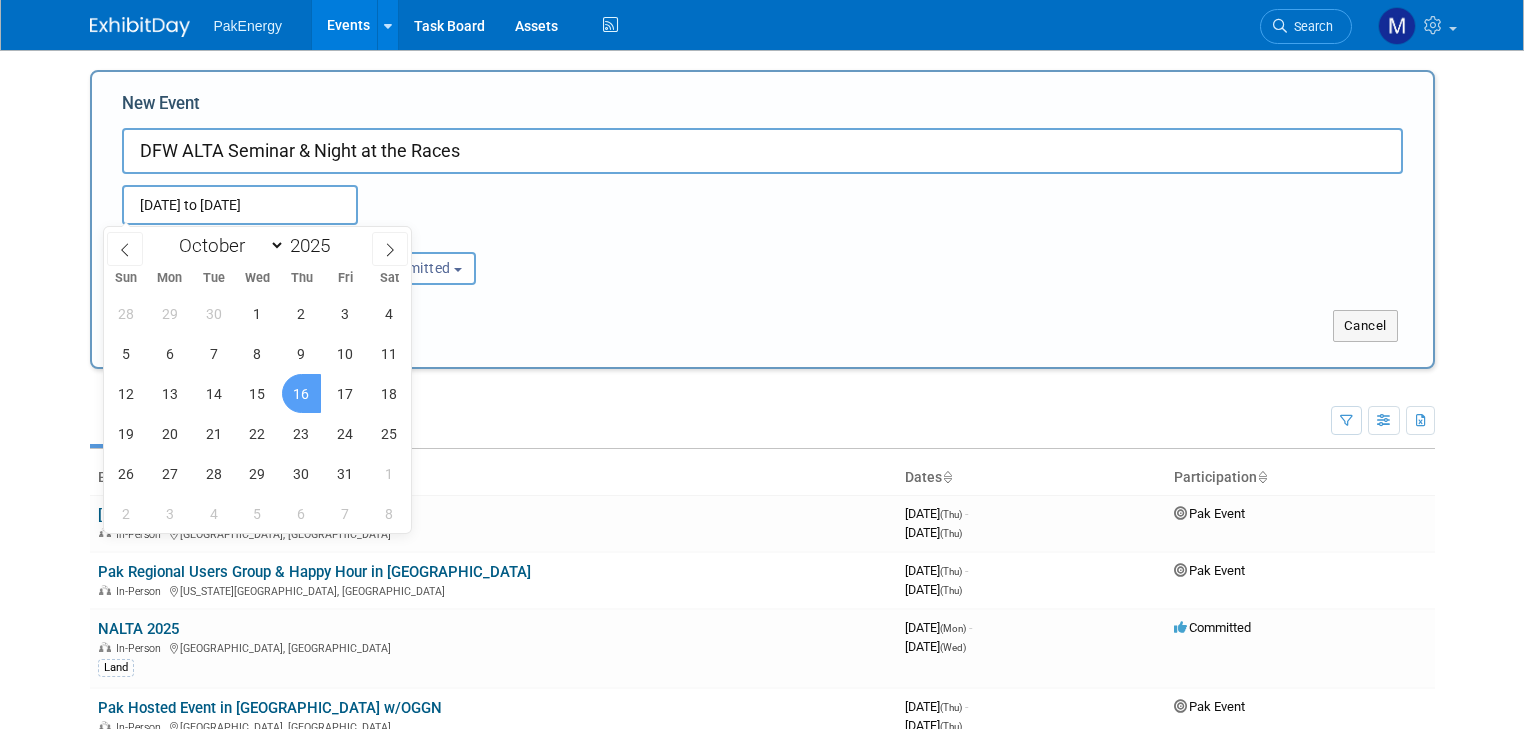 click on "16" at bounding box center [301, 393] 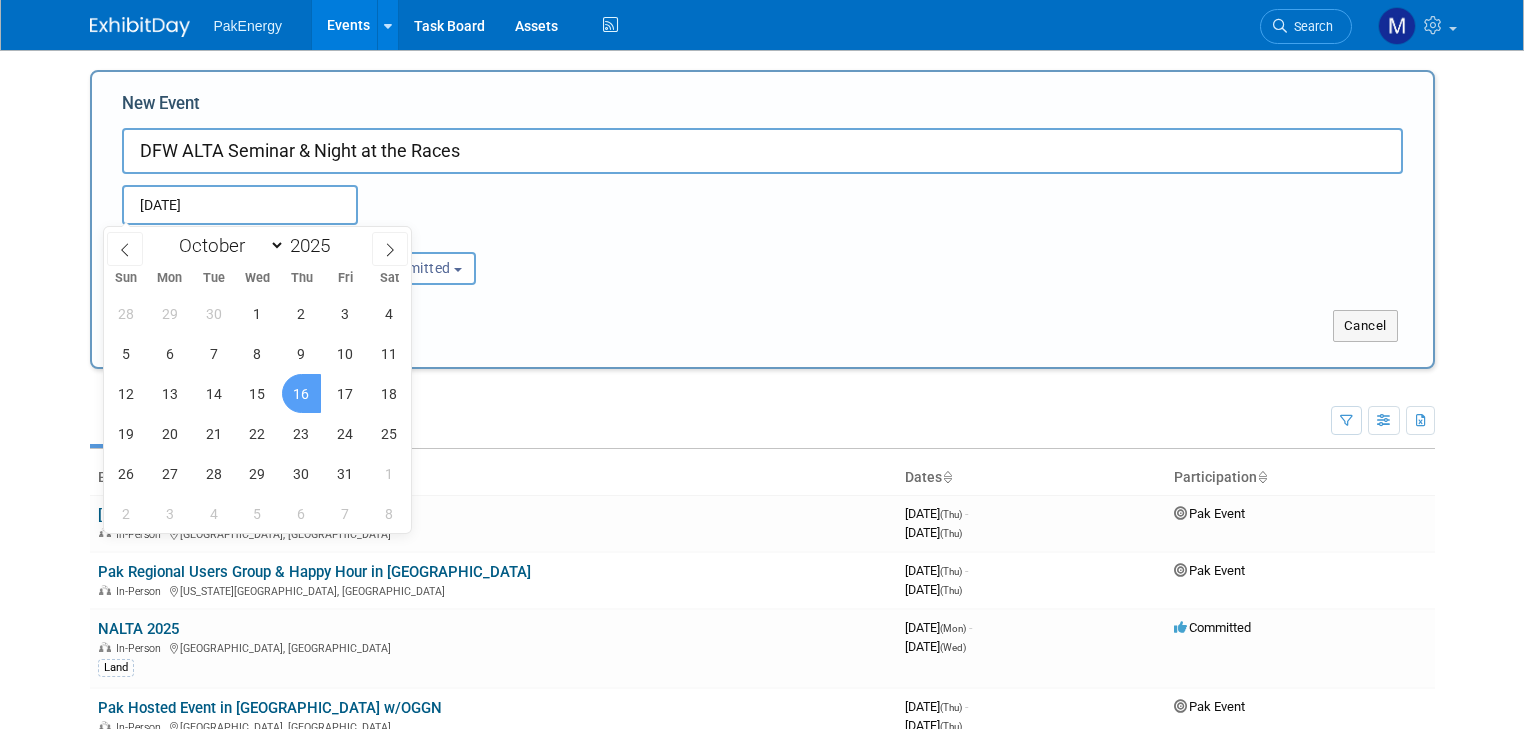 type on "[DATE] to [DATE]" 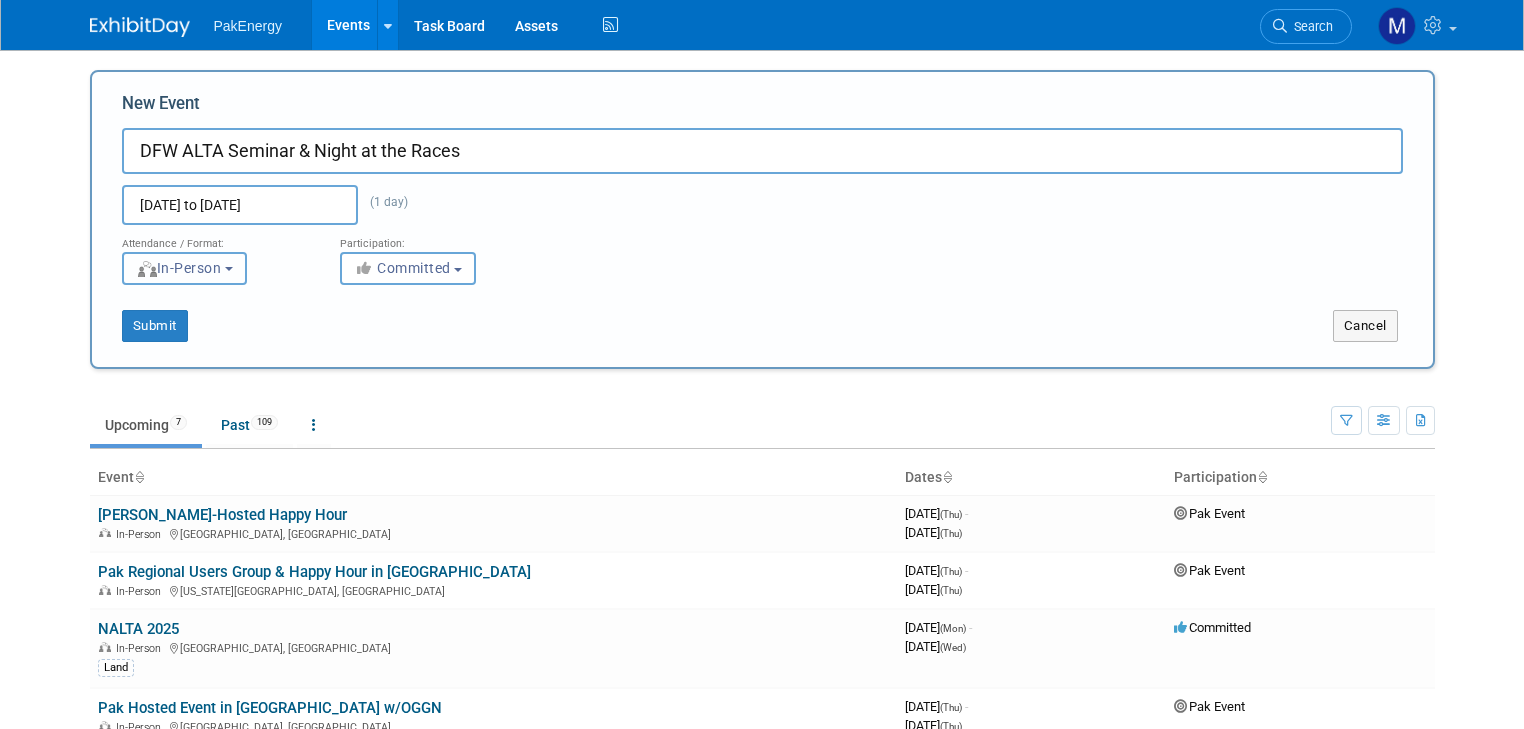 click on "In-Person" at bounding box center (184, 268) 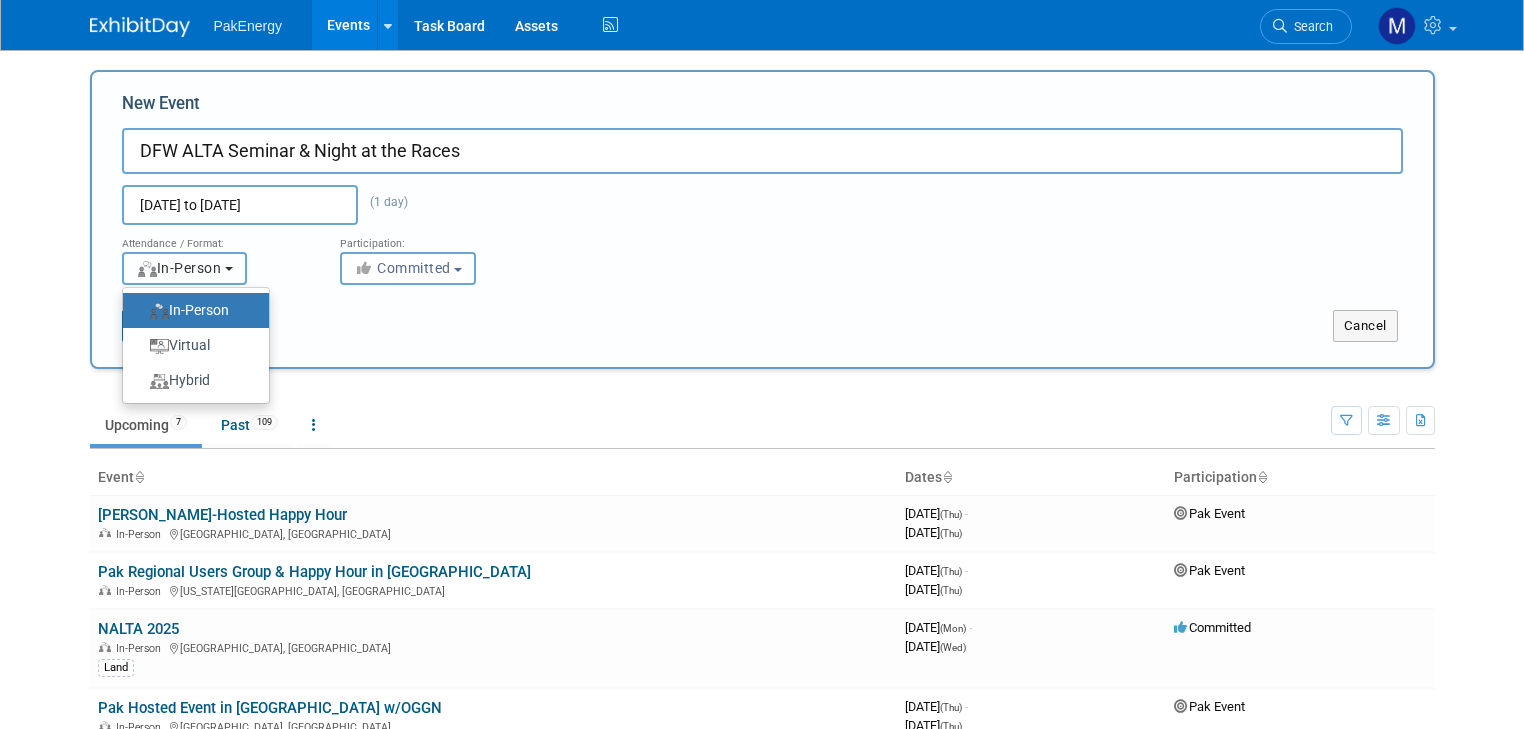 click on "In-Person" at bounding box center [184, 268] 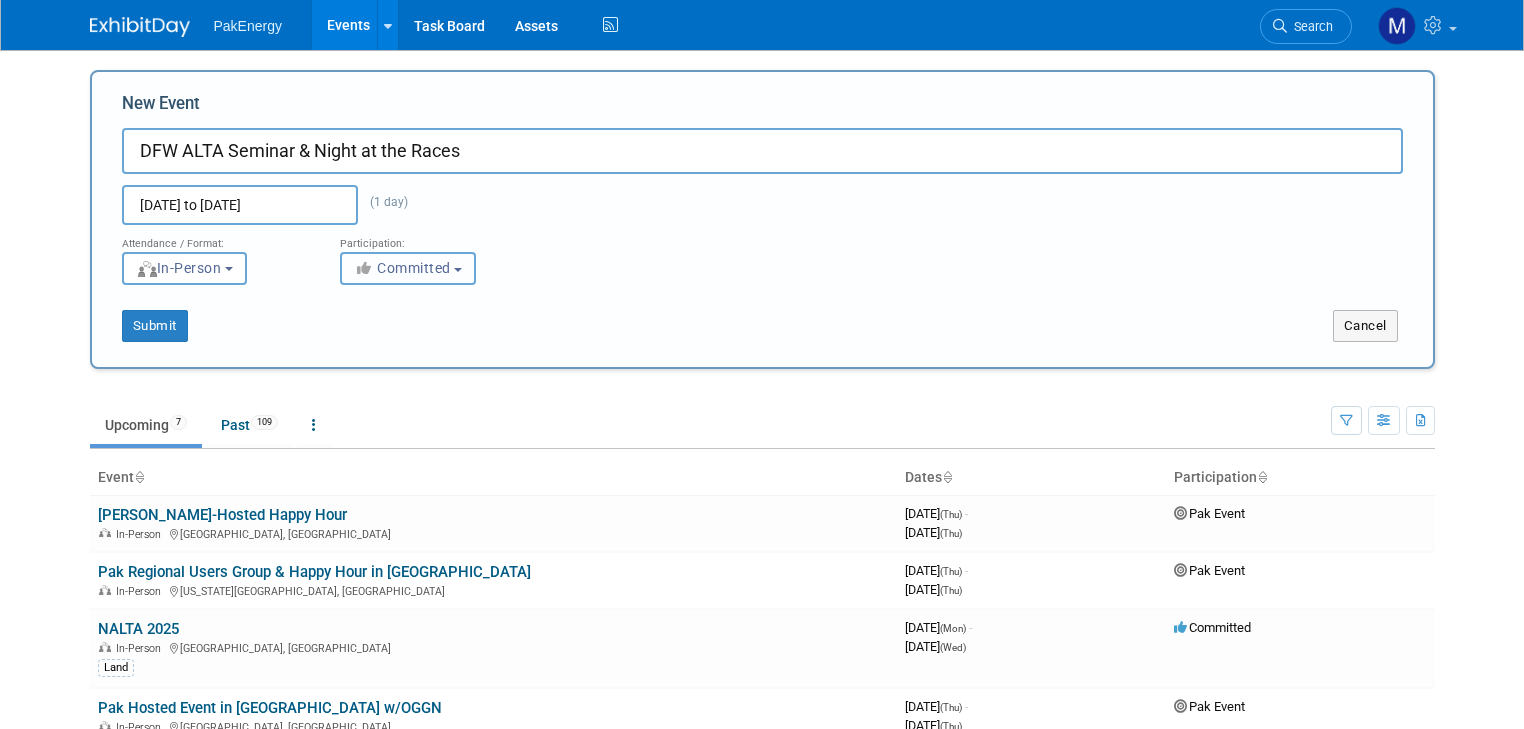click on "Committed" at bounding box center [408, 268] 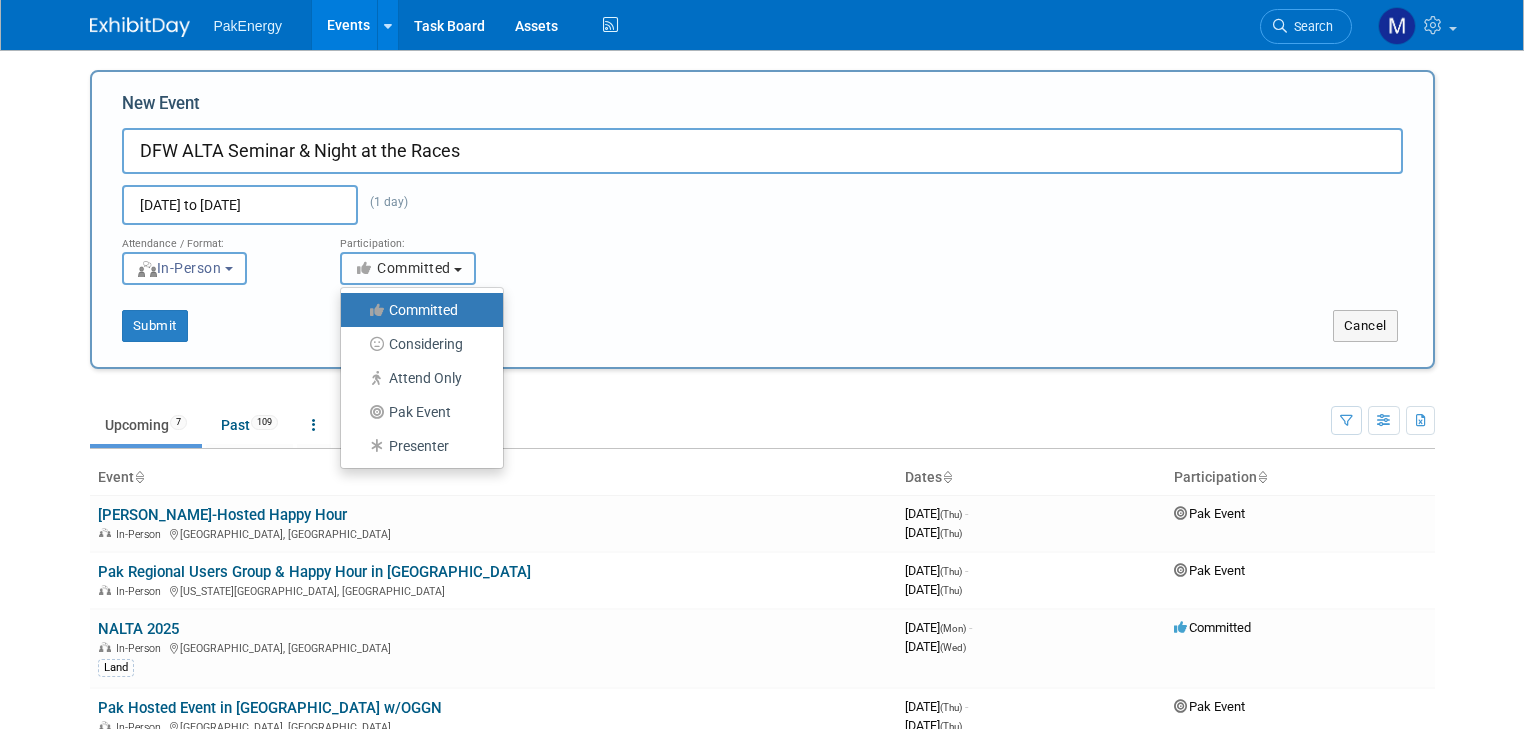 click on "Committed" at bounding box center (408, 268) 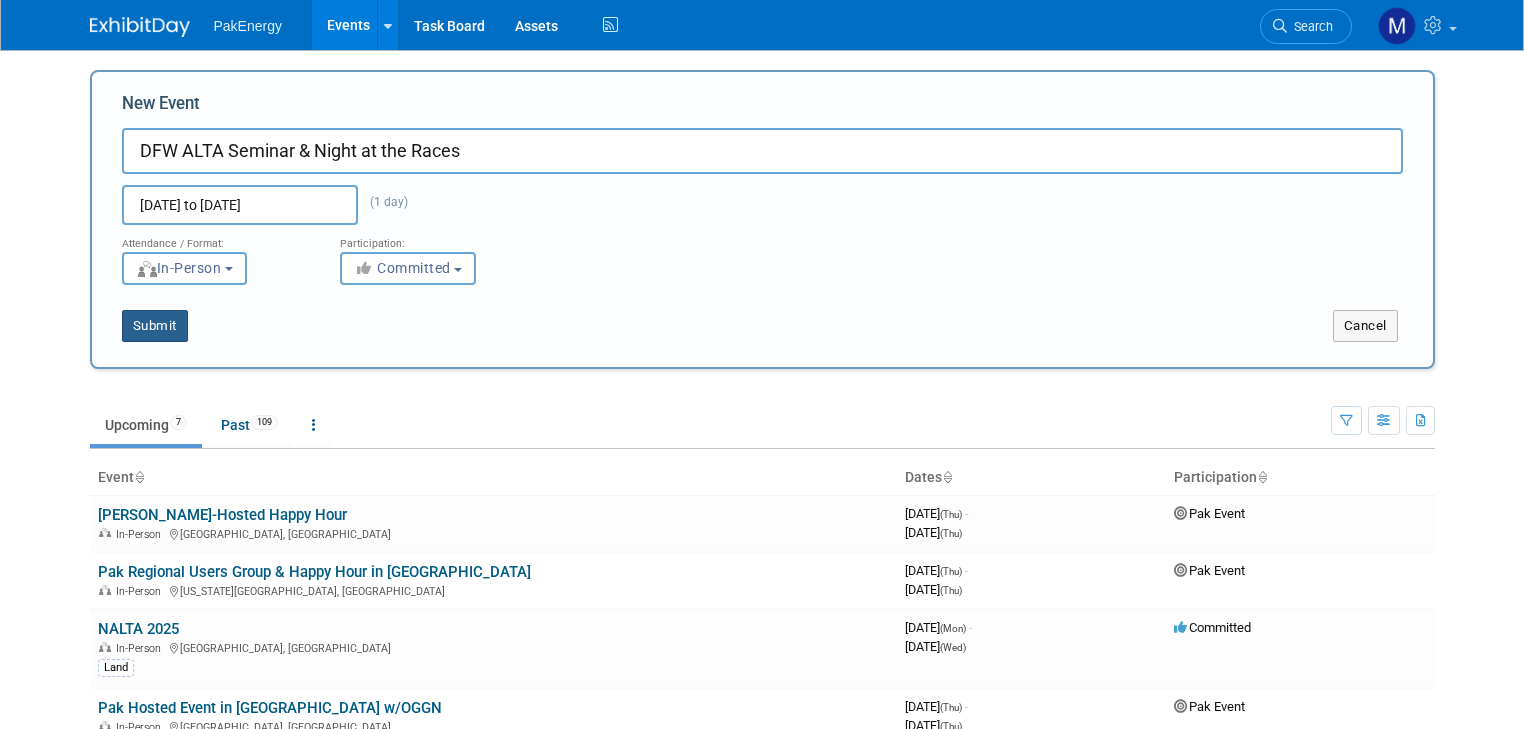 click on "Submit" at bounding box center (155, 326) 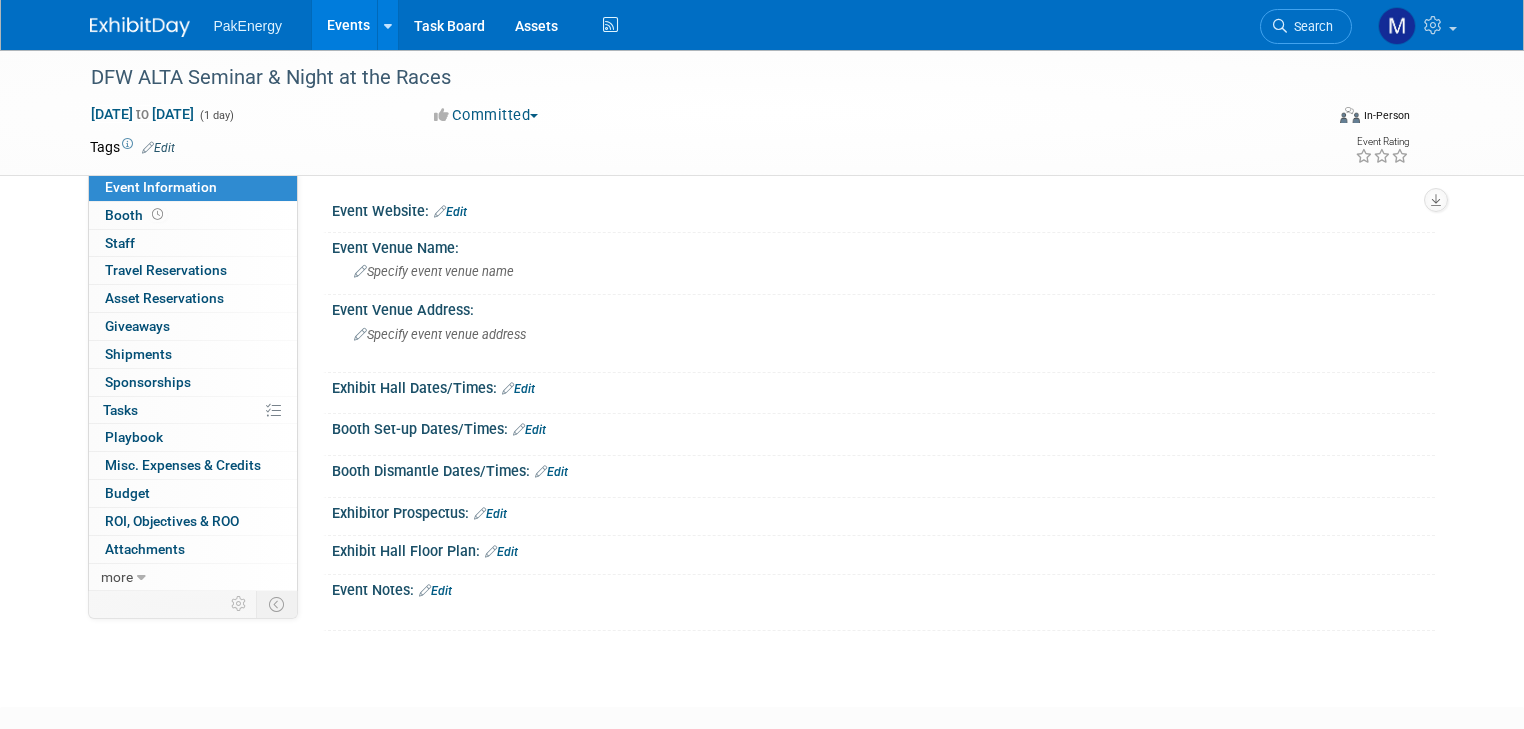 scroll, scrollTop: 0, scrollLeft: 0, axis: both 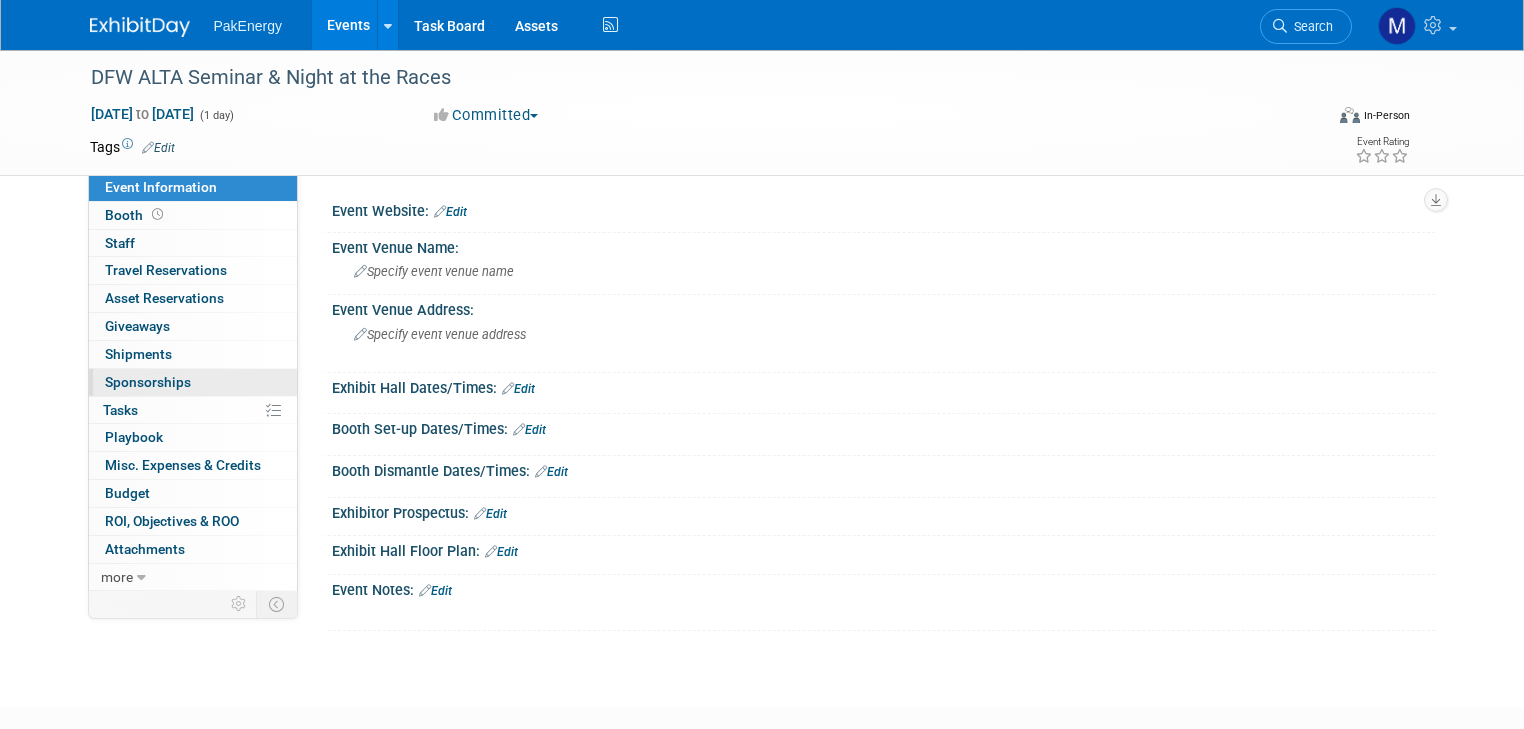 click on "0
Sponsorships 0" at bounding box center (193, 382) 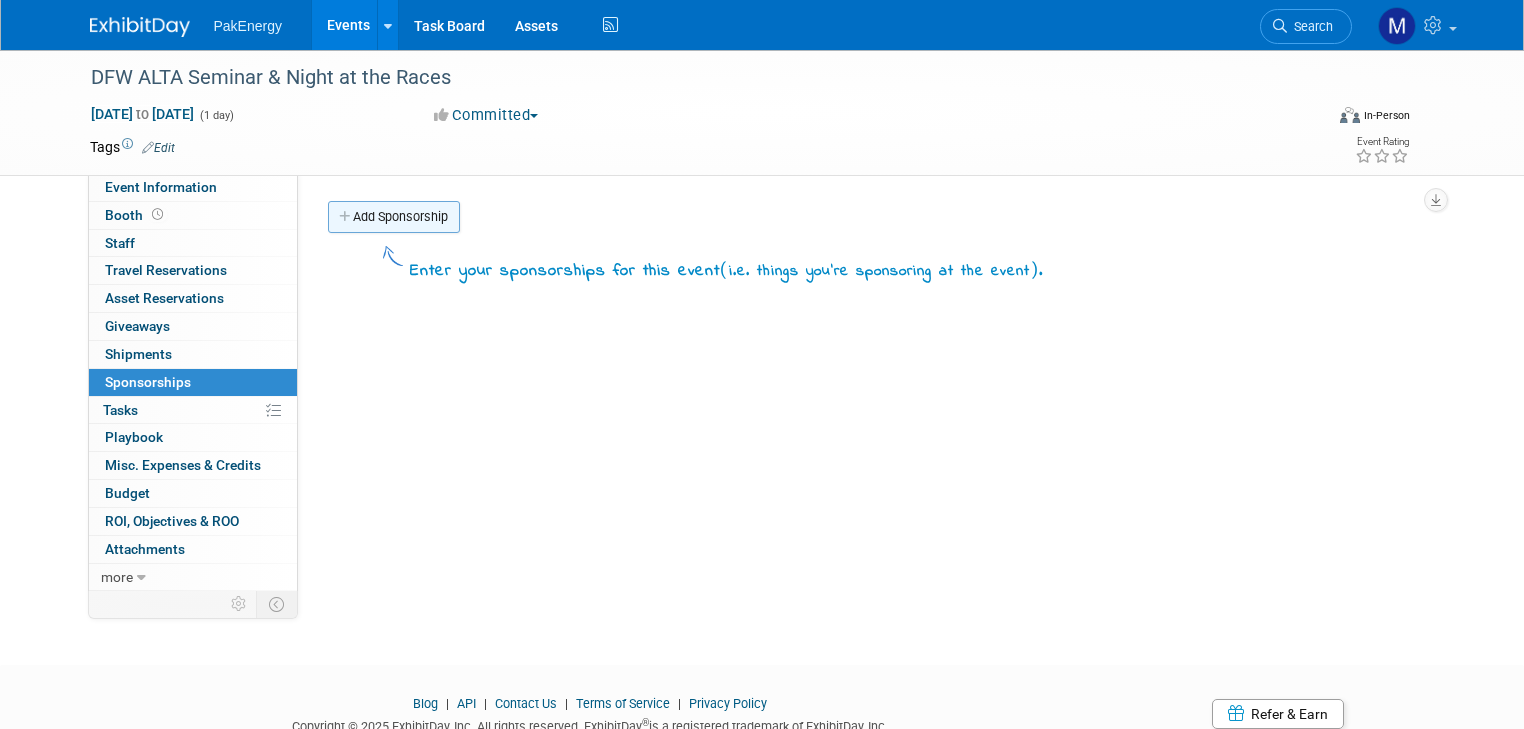 click on "Add Sponsorship" at bounding box center (394, 217) 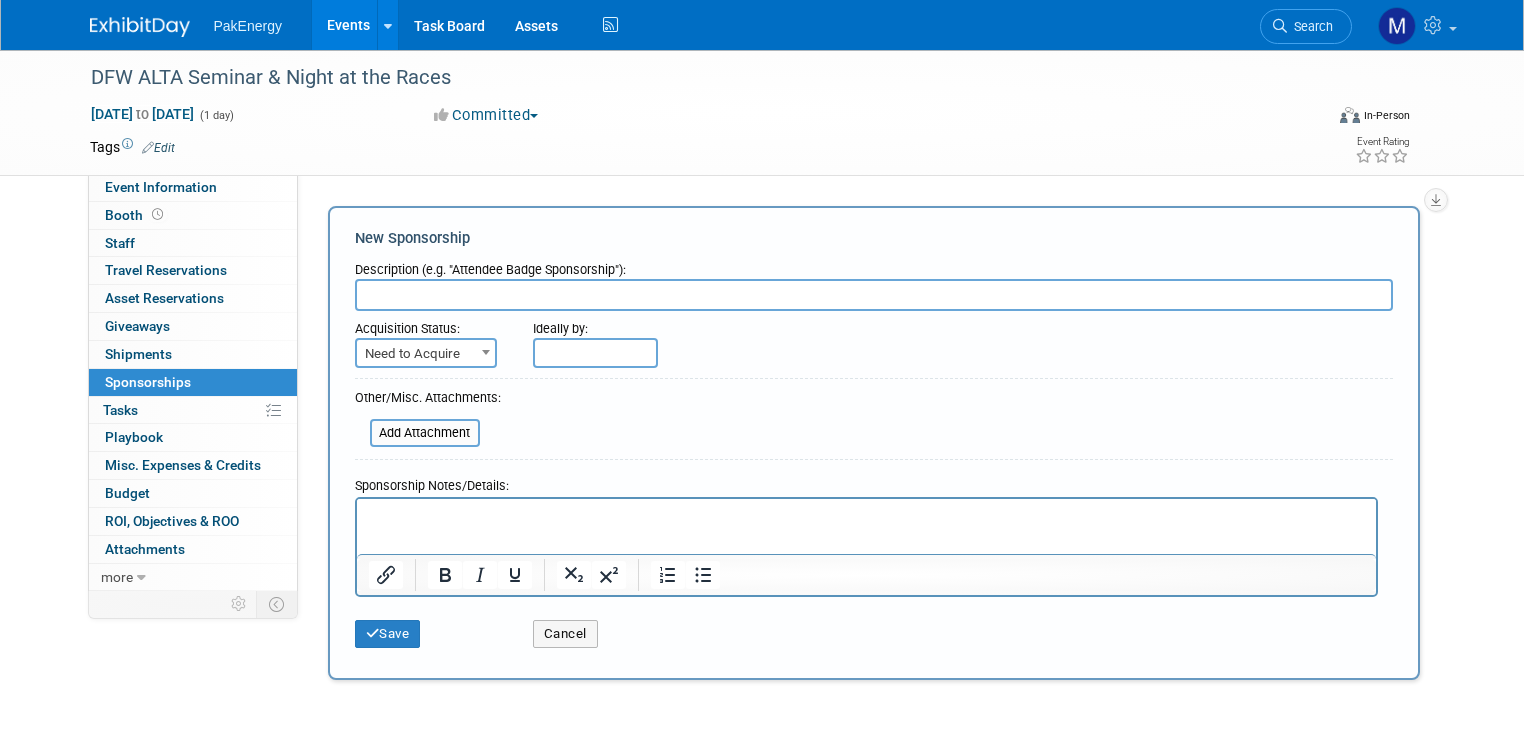 scroll, scrollTop: 0, scrollLeft: 0, axis: both 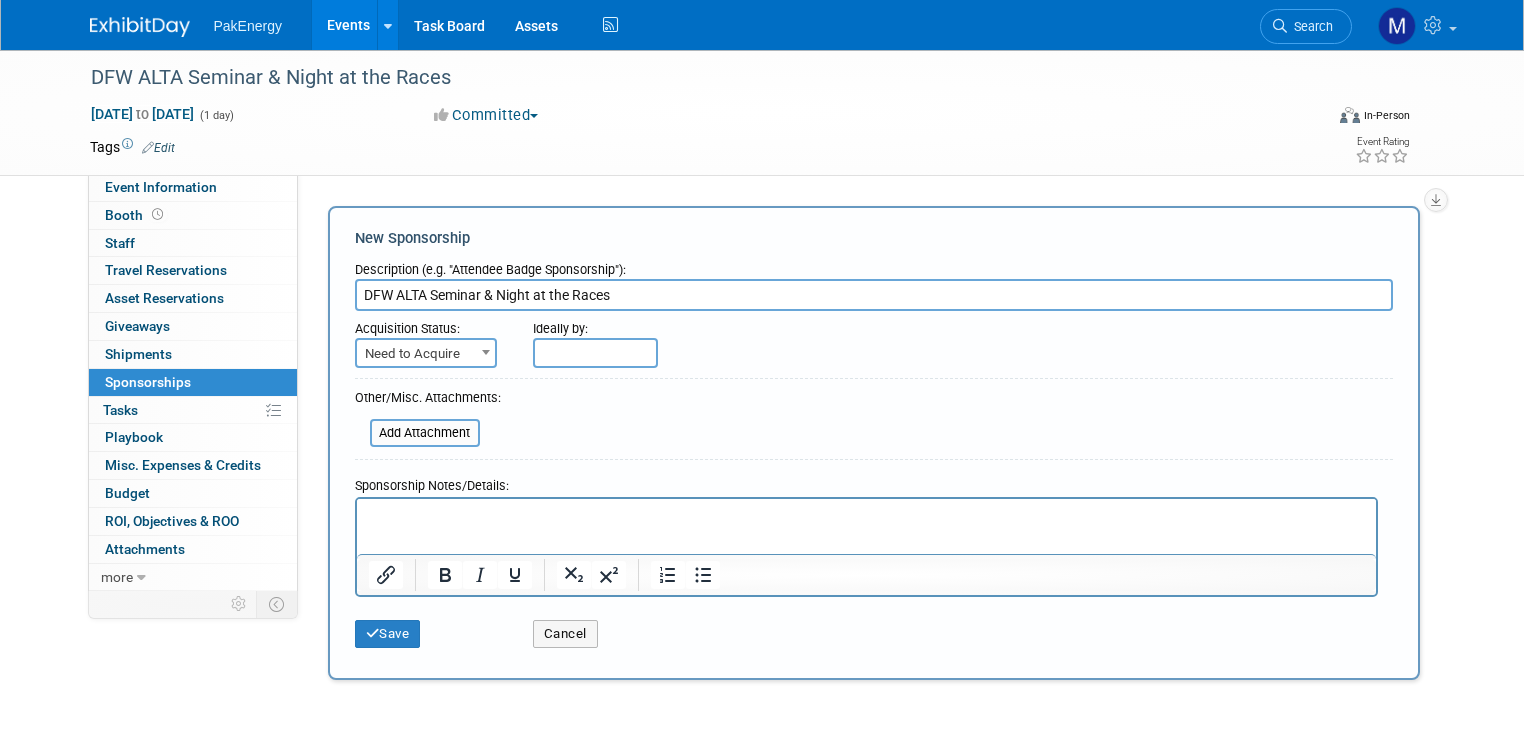 type on "DFW ALTA Seminar & Night at the Races" 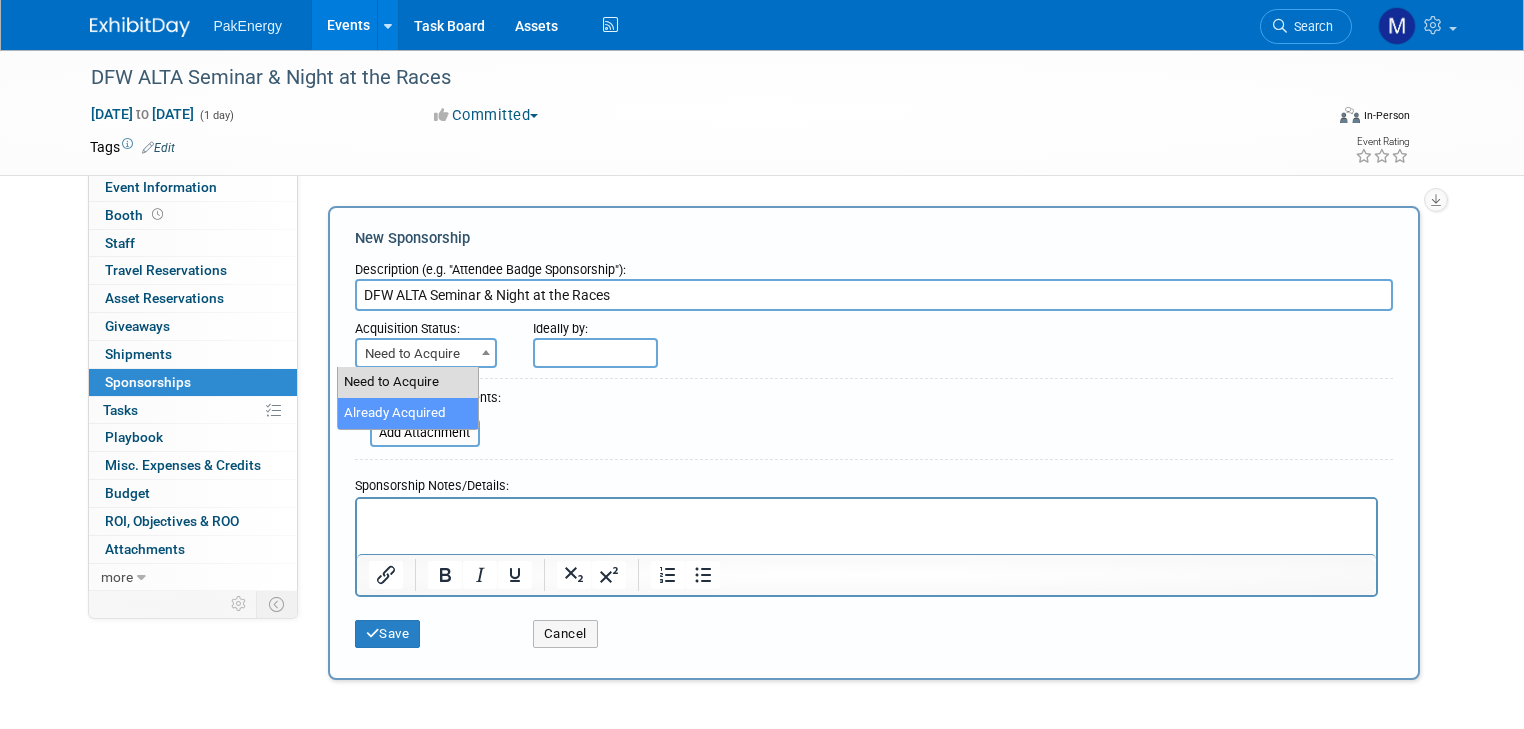 drag, startPoint x: 441, startPoint y: 416, endPoint x: 473, endPoint y: 388, distance: 42.520584 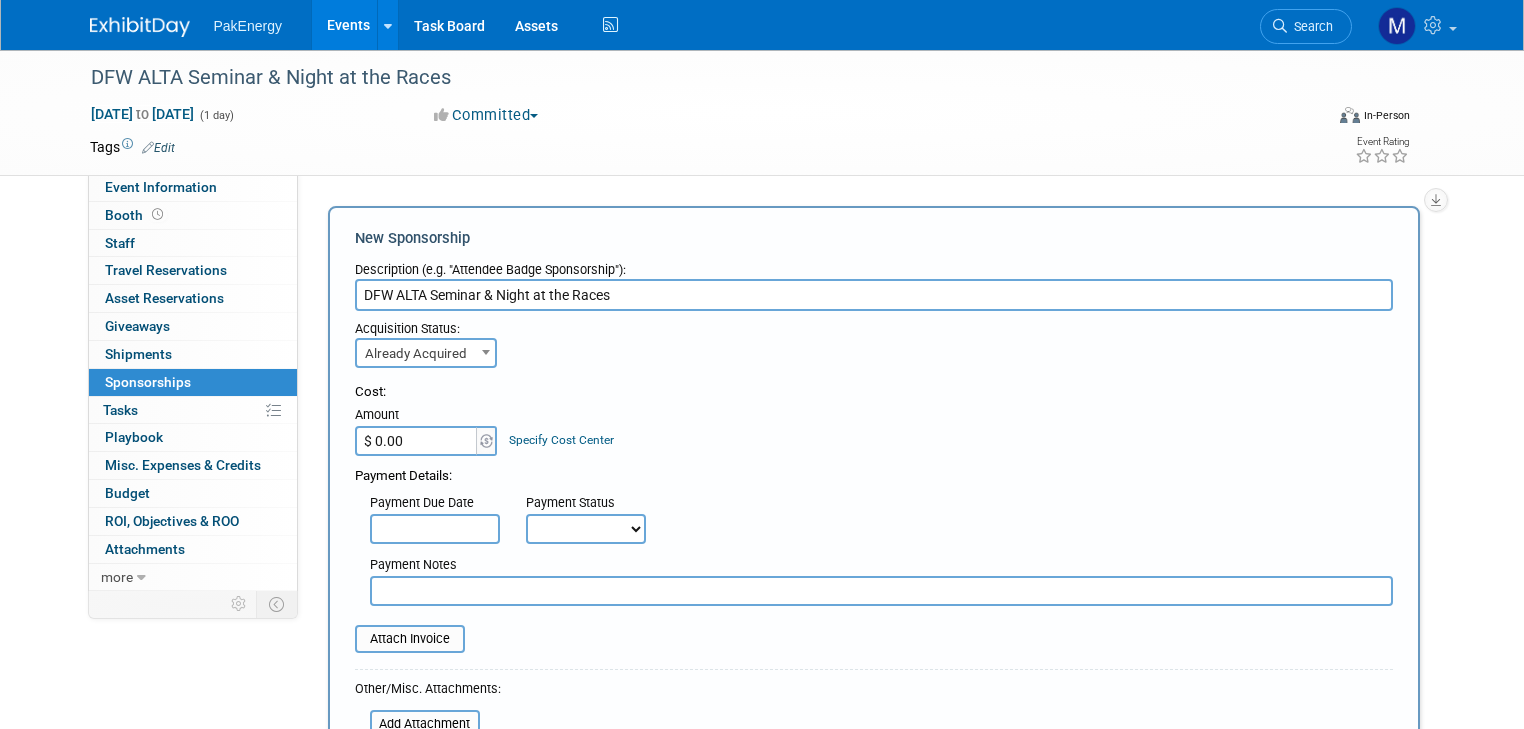 click on "$ 0.00" at bounding box center (417, 441) 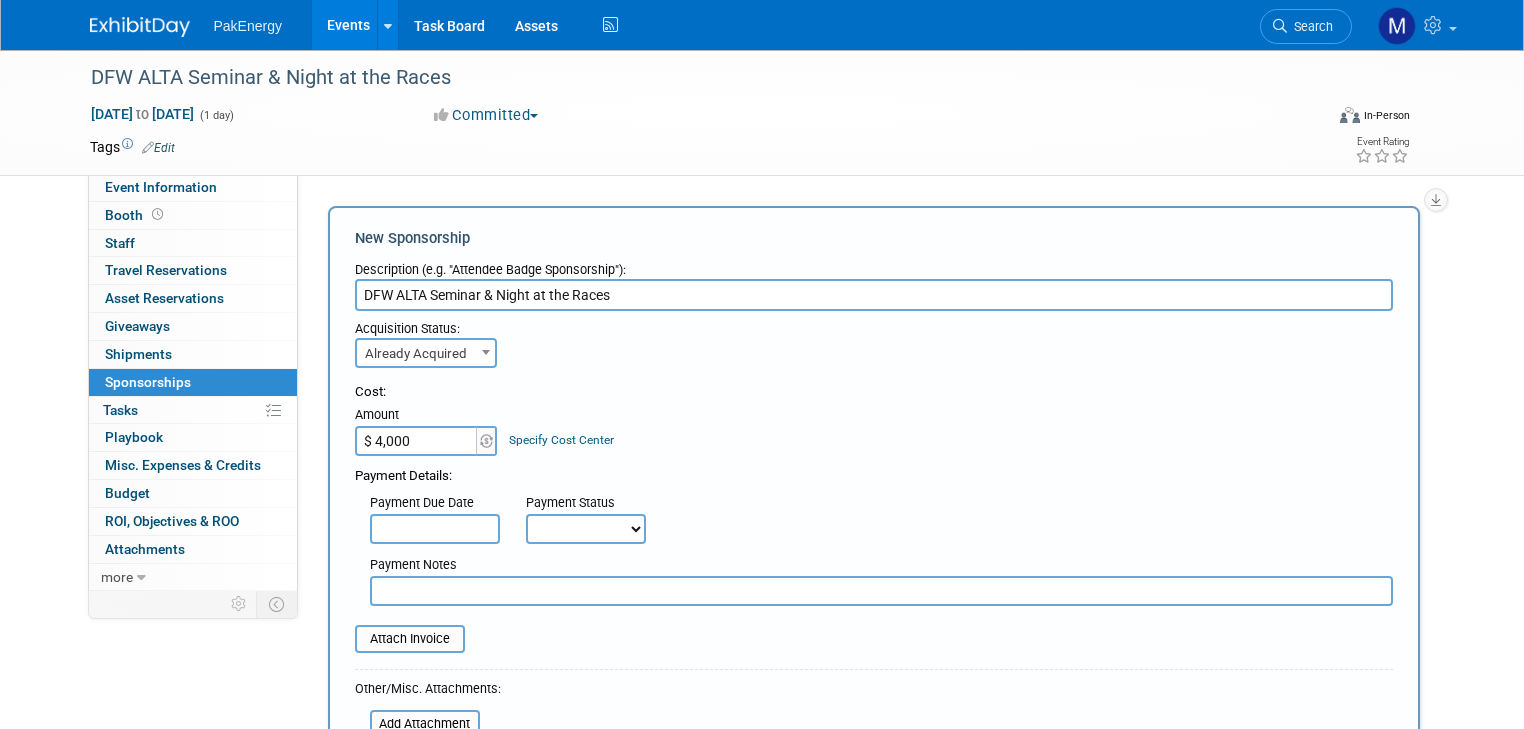 type on "$ 4,000.00" 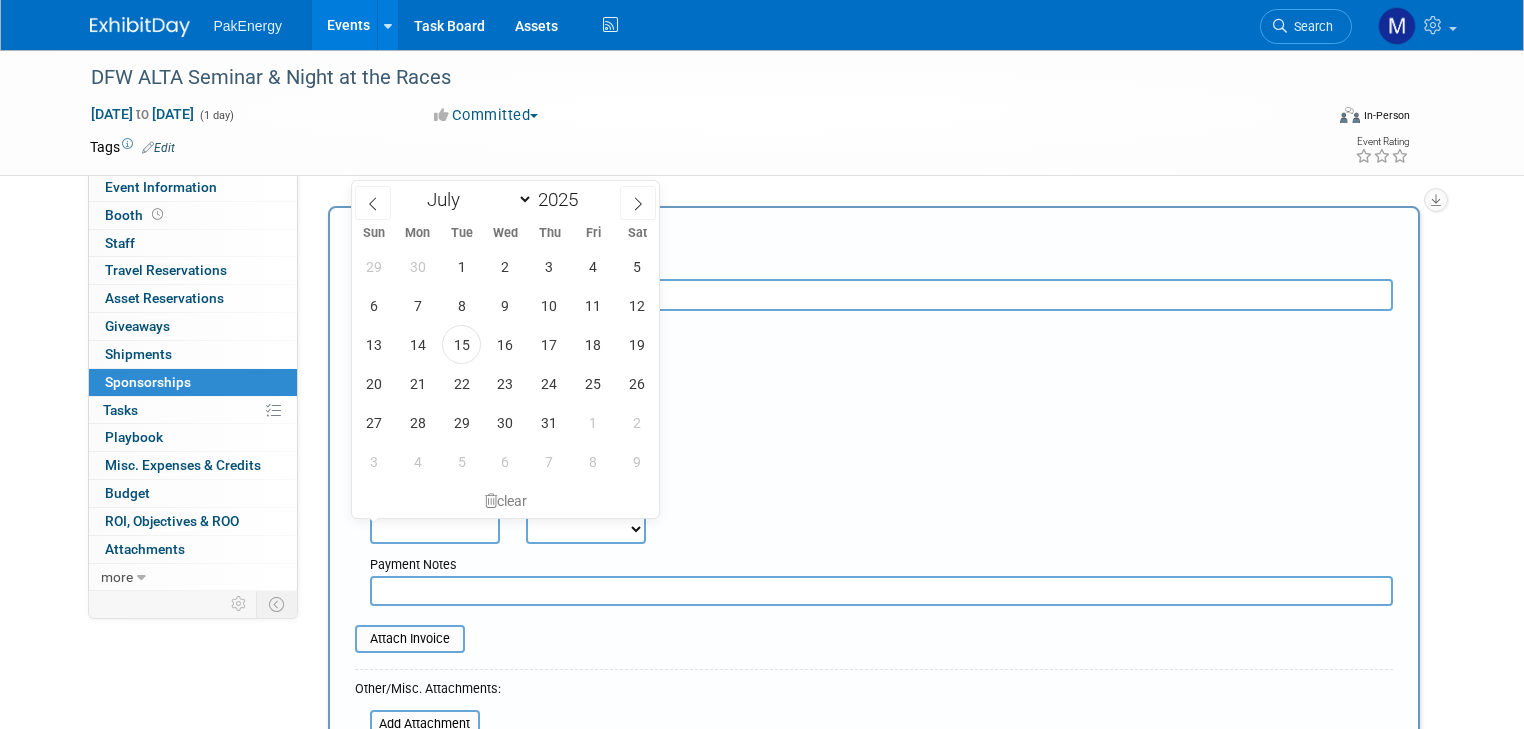 click at bounding box center (435, 529) 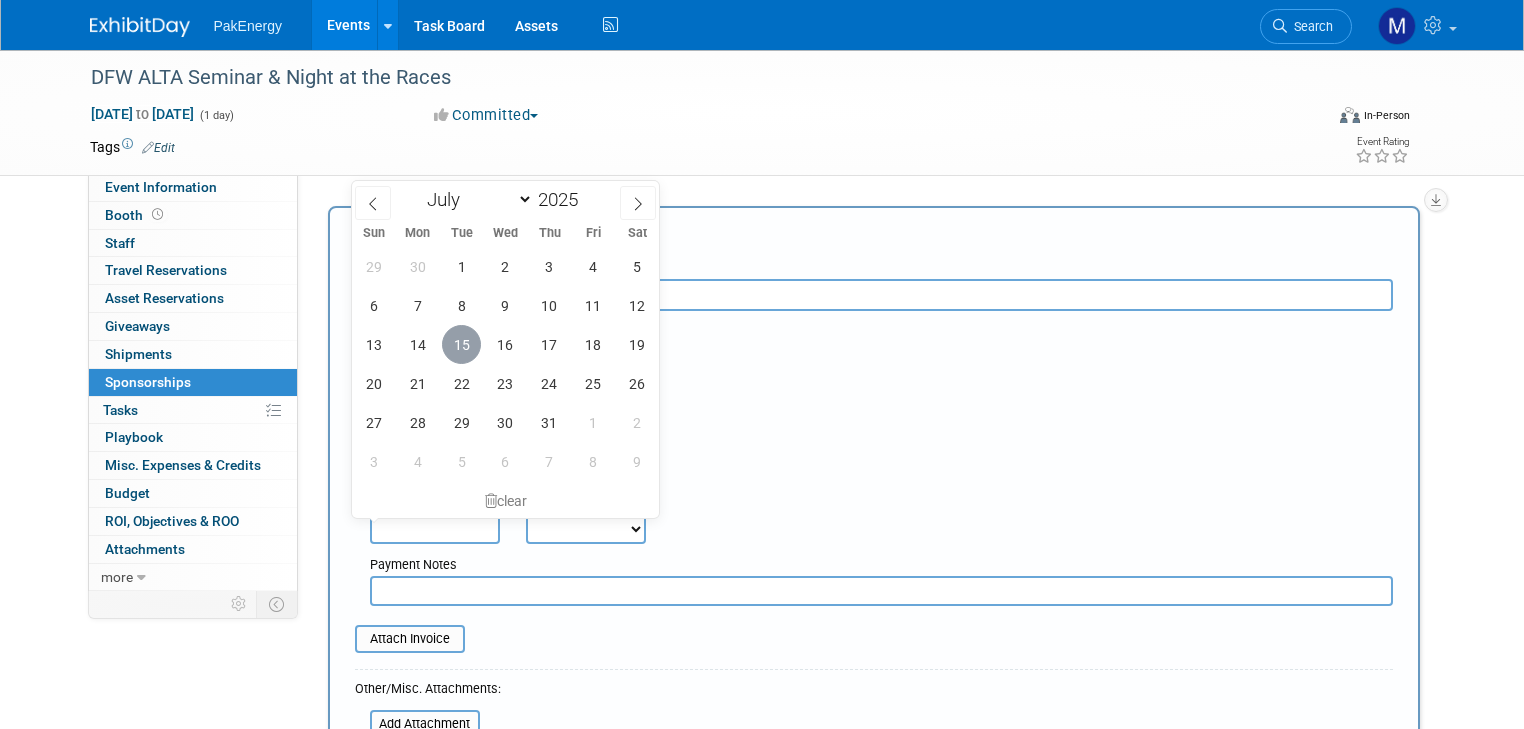 click on "15" at bounding box center [461, 344] 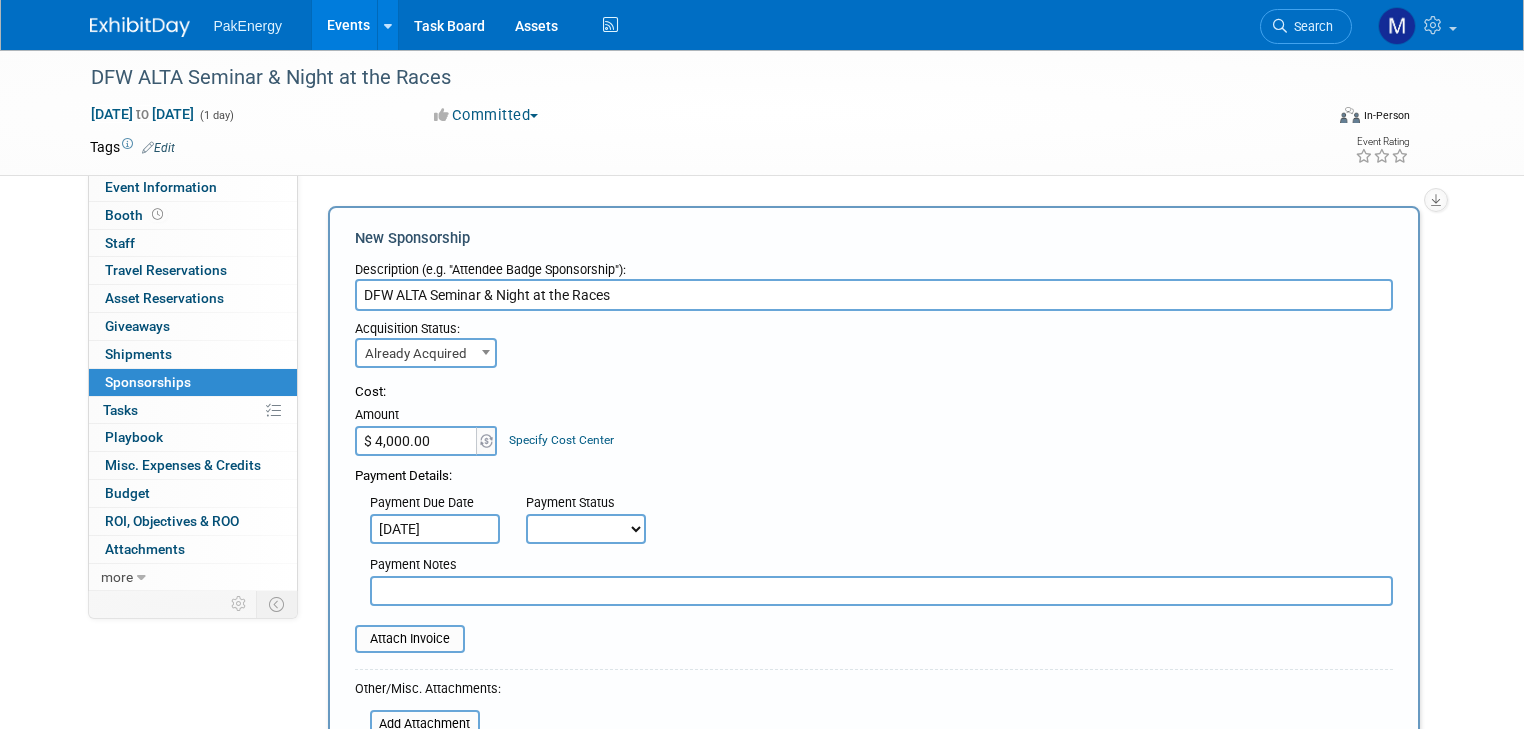 click on "Not Paid Yet
Partially Paid
Paid in Full" at bounding box center (586, 529) 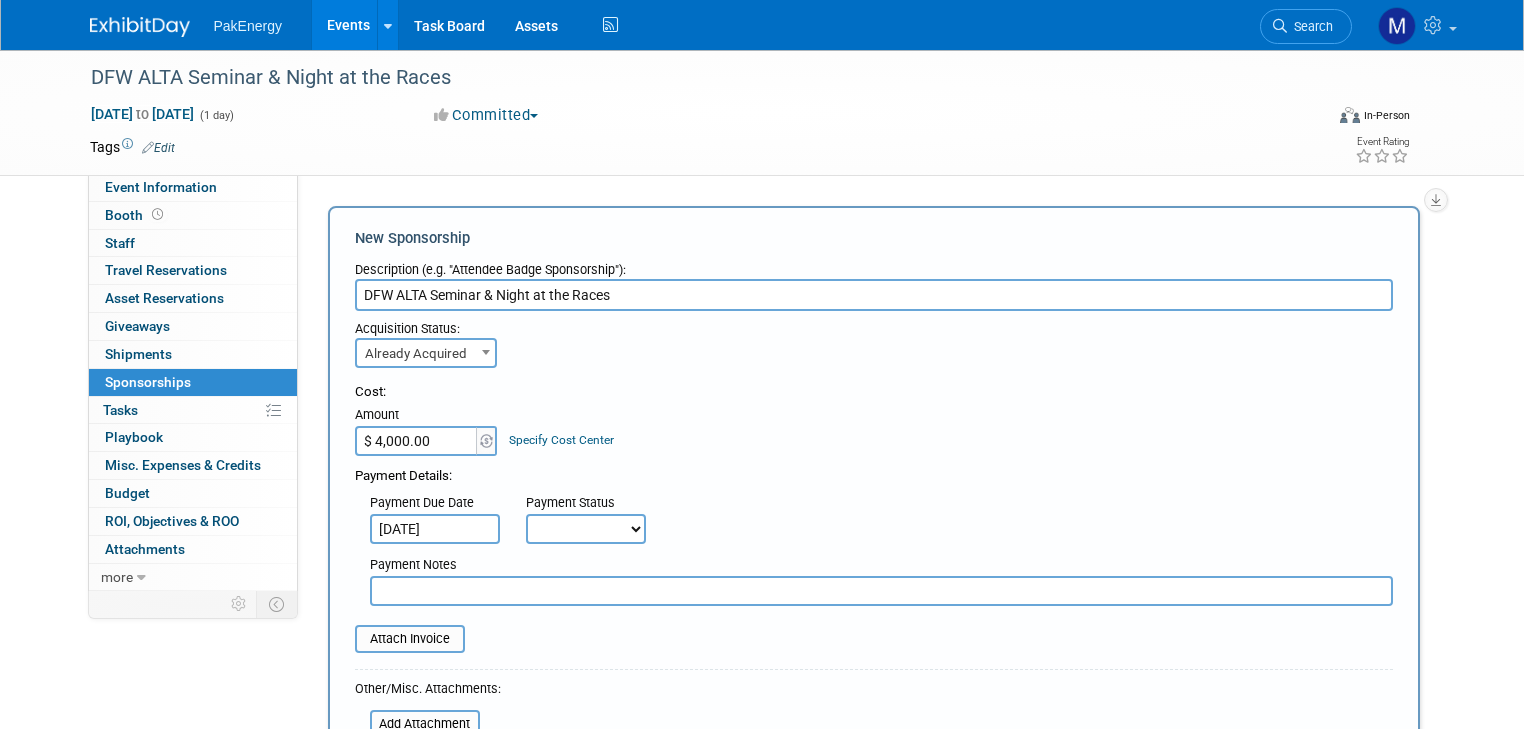 select on "1" 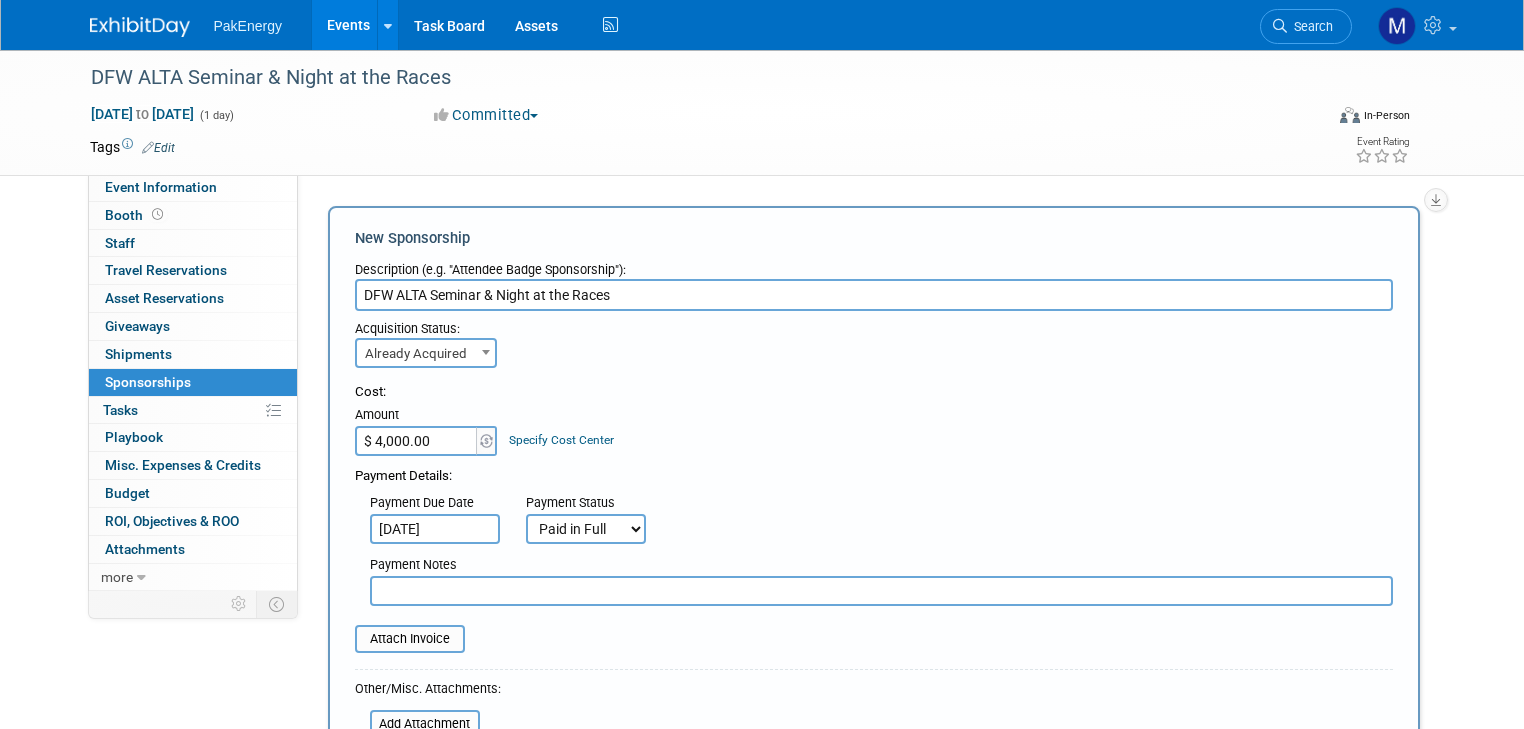 click on "Not Paid Yet
Partially Paid
Paid in Full" at bounding box center [586, 529] 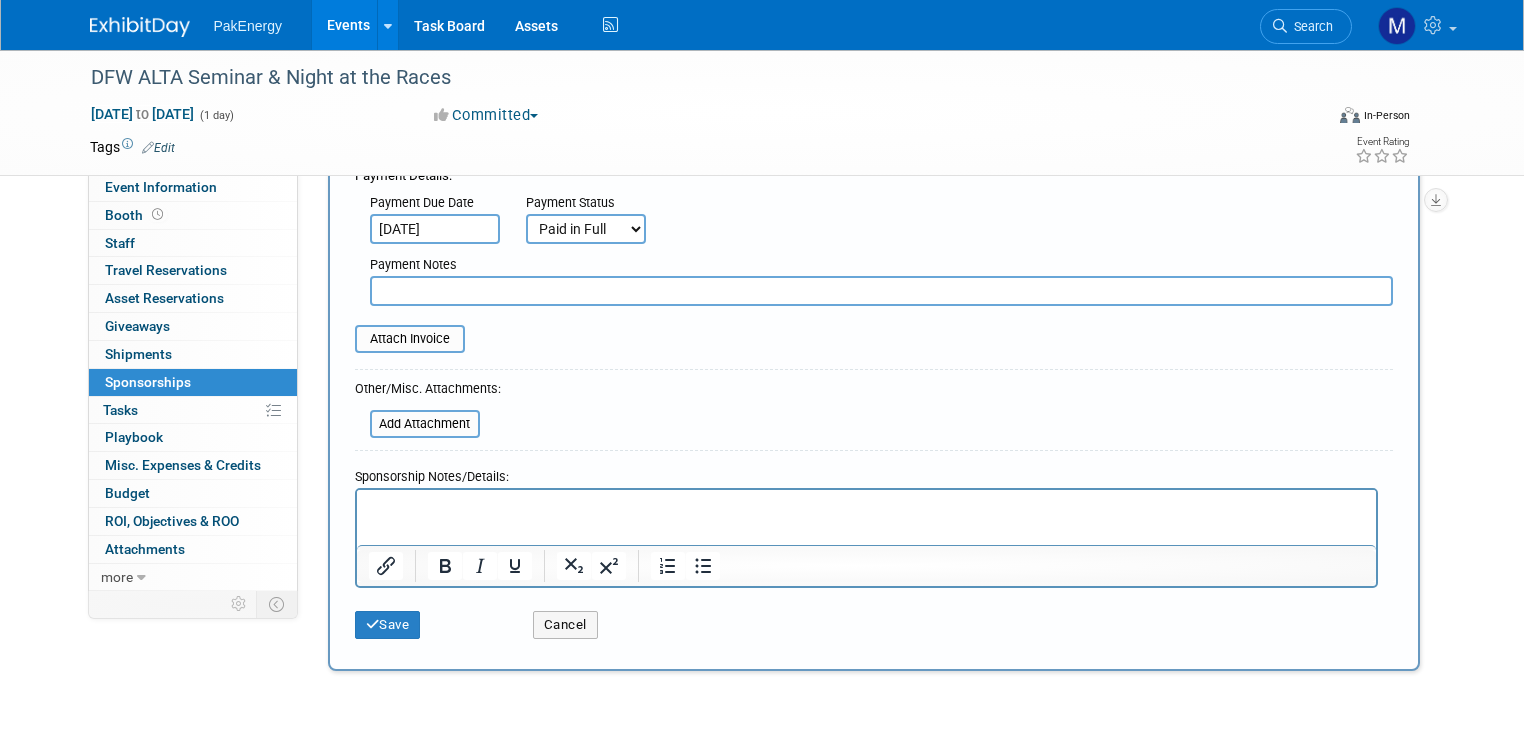 scroll, scrollTop: 310, scrollLeft: 0, axis: vertical 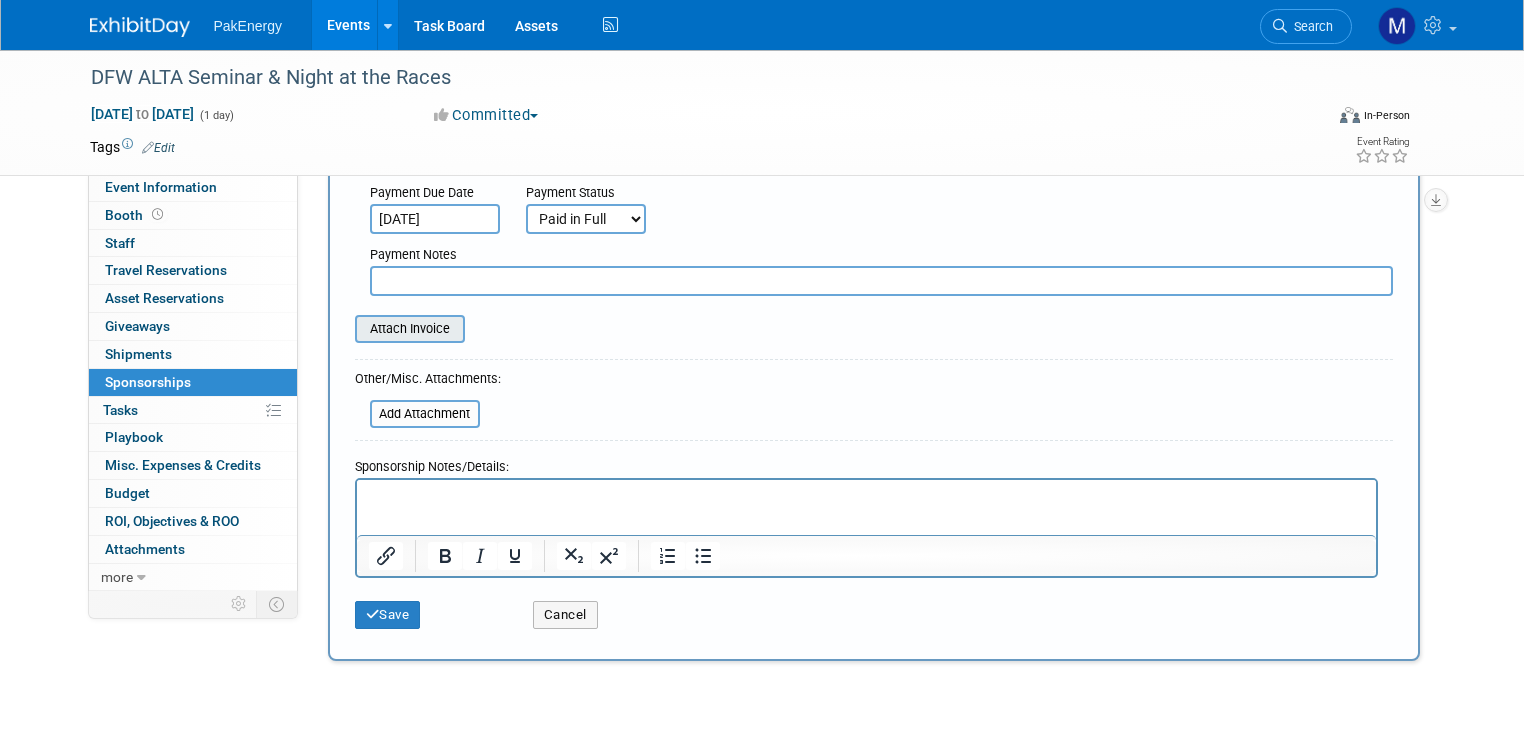 click at bounding box center [344, 329] 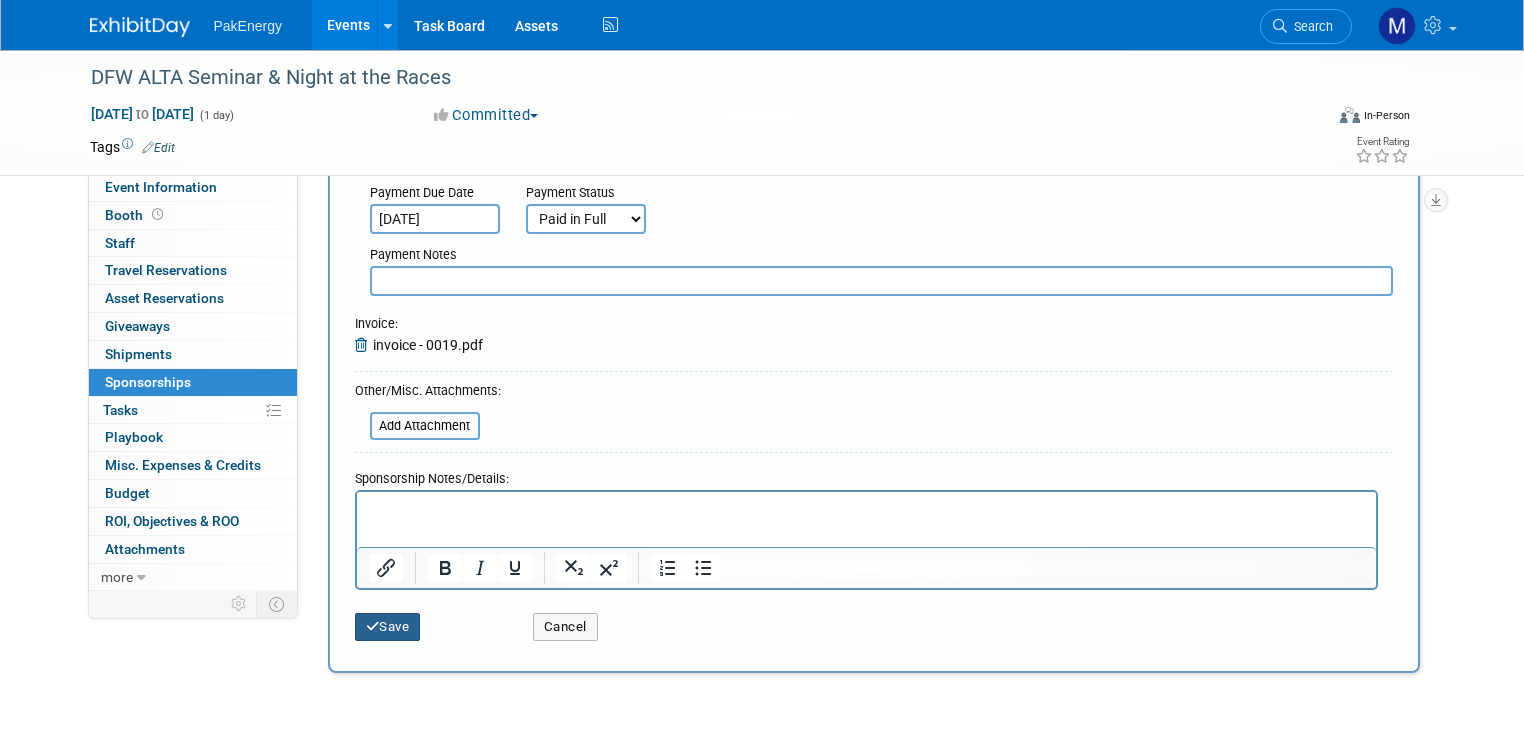 click on "Save" at bounding box center (388, 627) 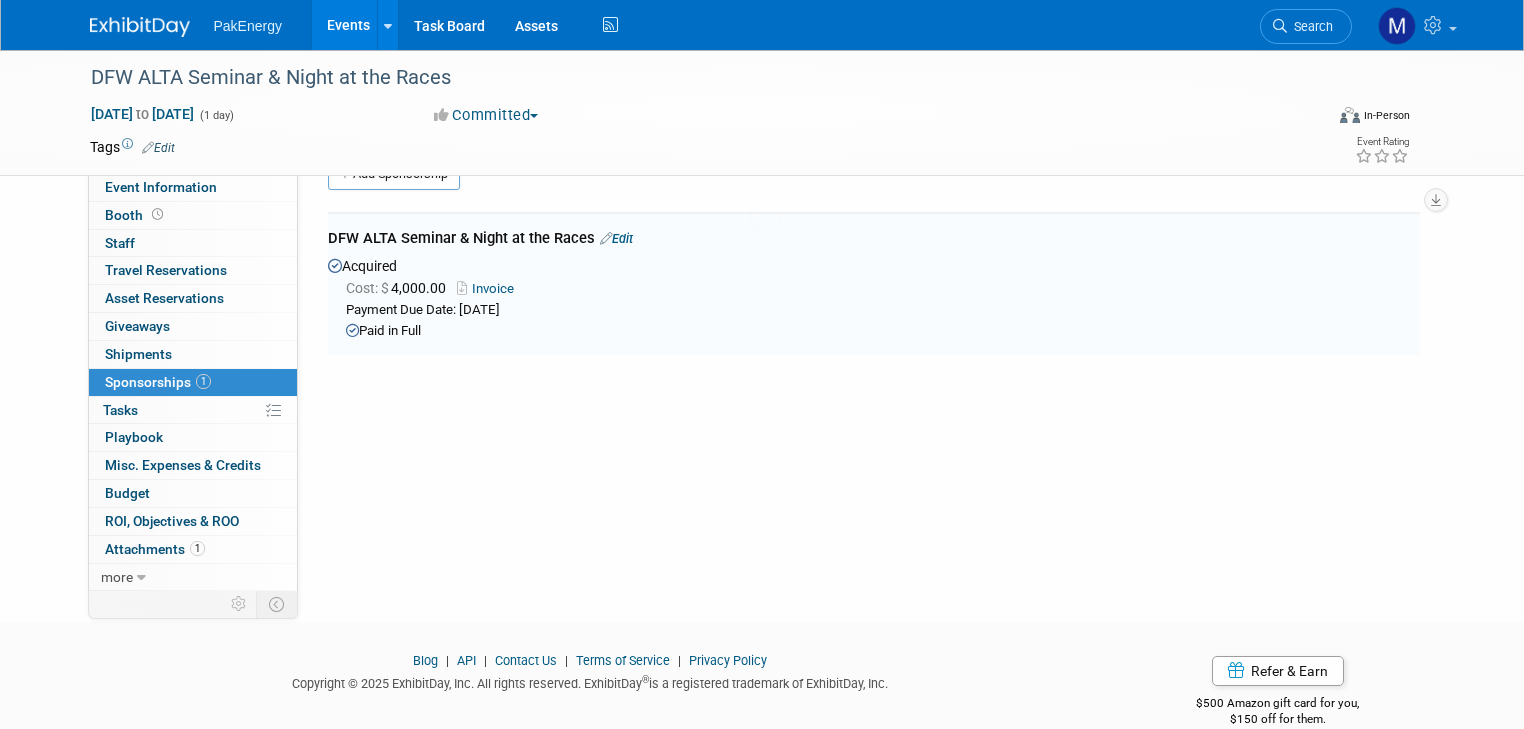 scroll, scrollTop: 40, scrollLeft: 0, axis: vertical 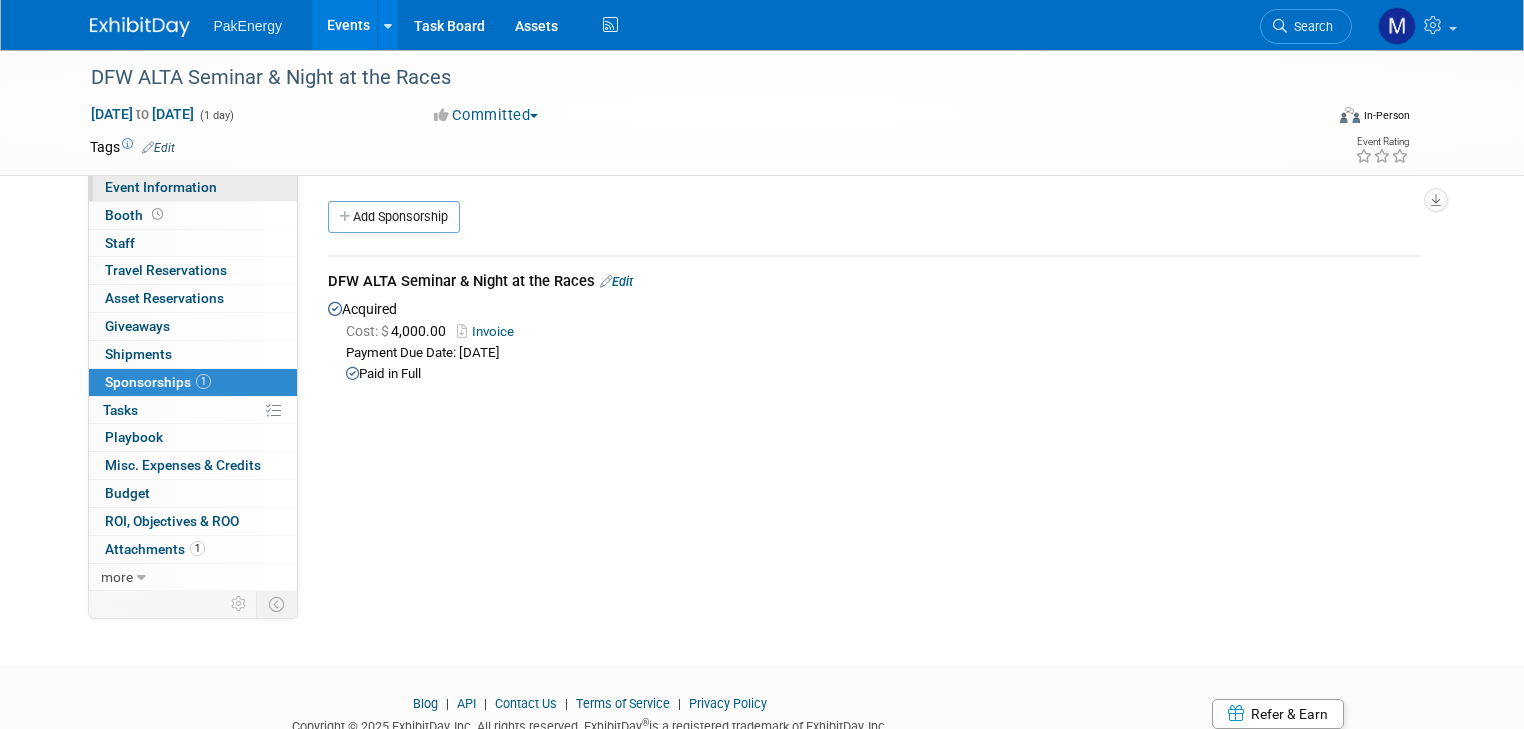 click on "Event Information" at bounding box center (161, 187) 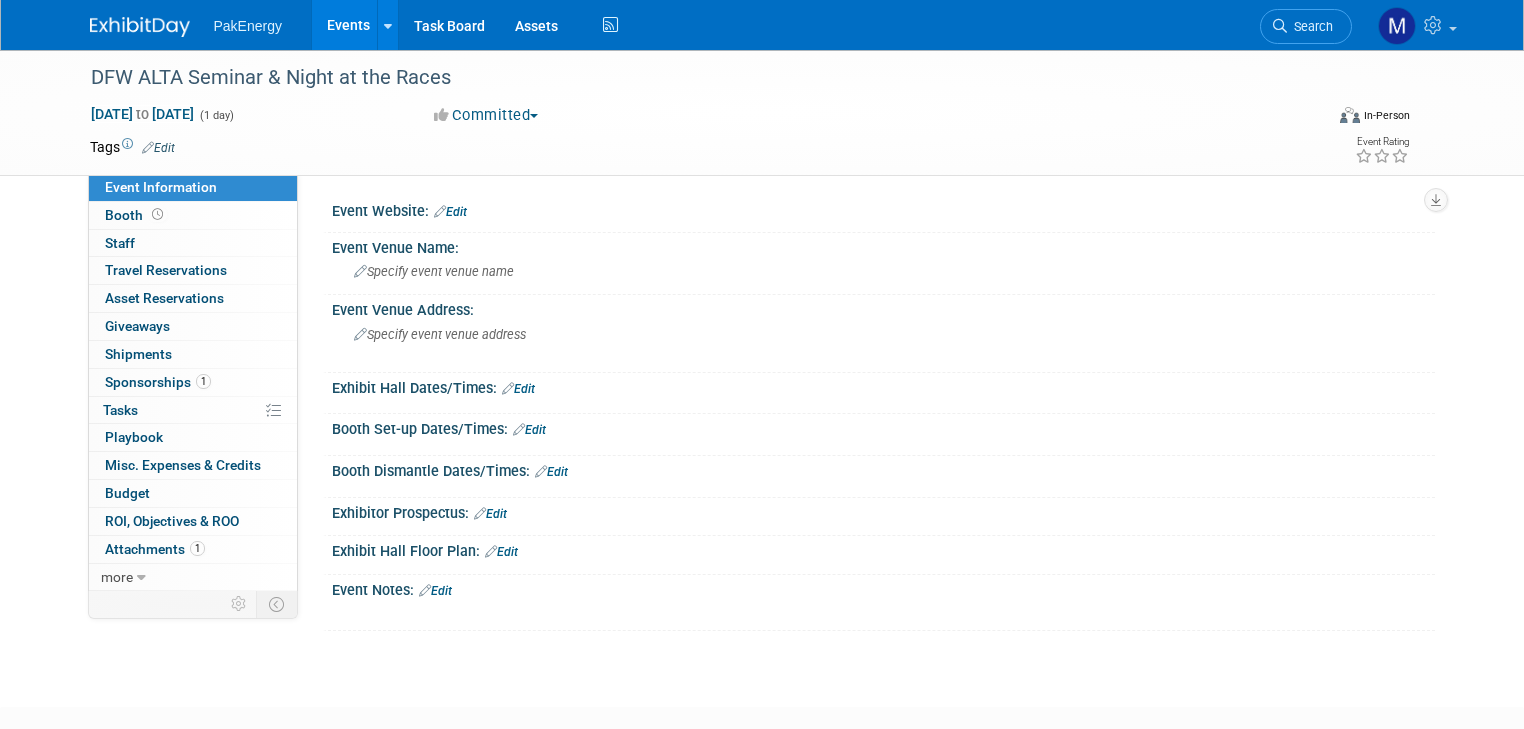 click on "Events" at bounding box center [348, 25] 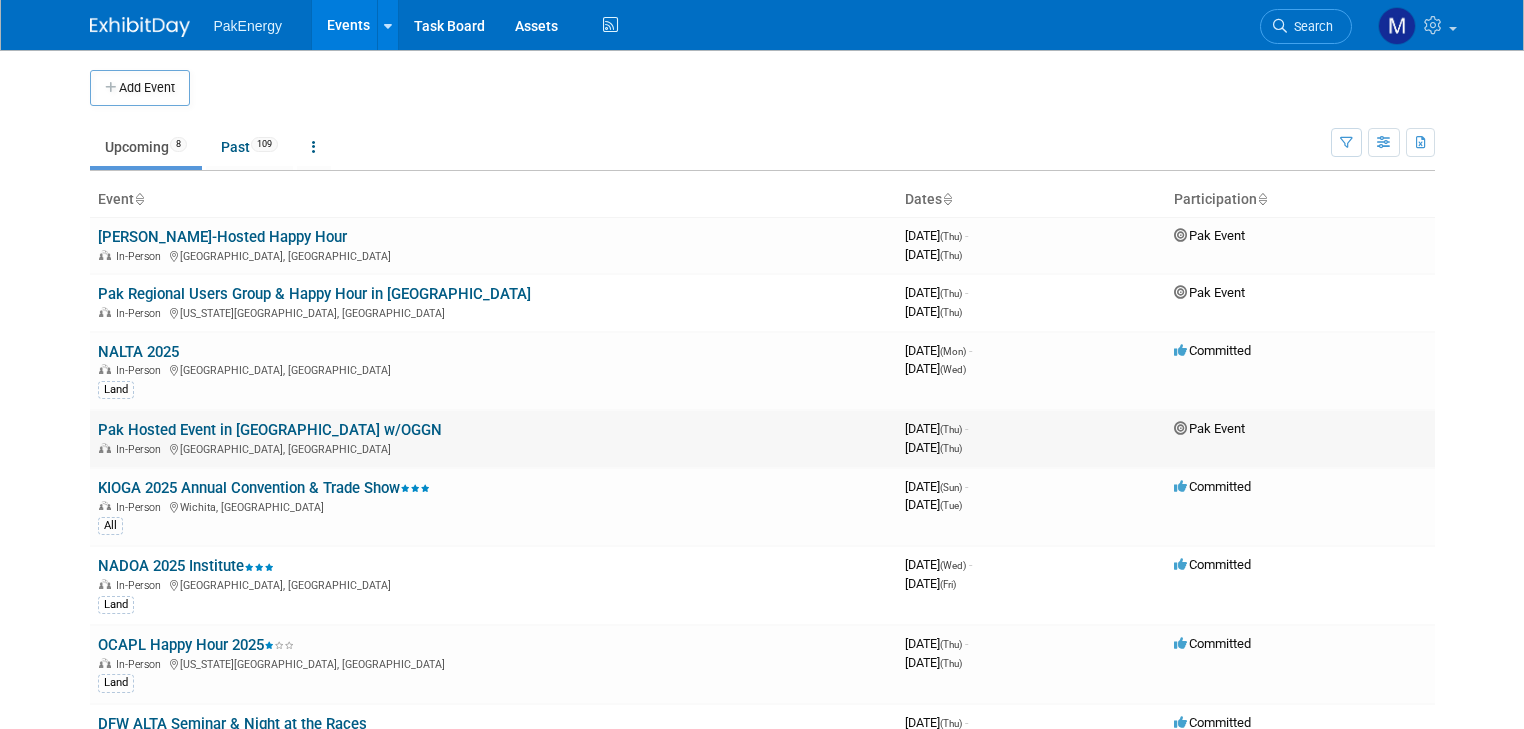 scroll, scrollTop: 0, scrollLeft: 0, axis: both 